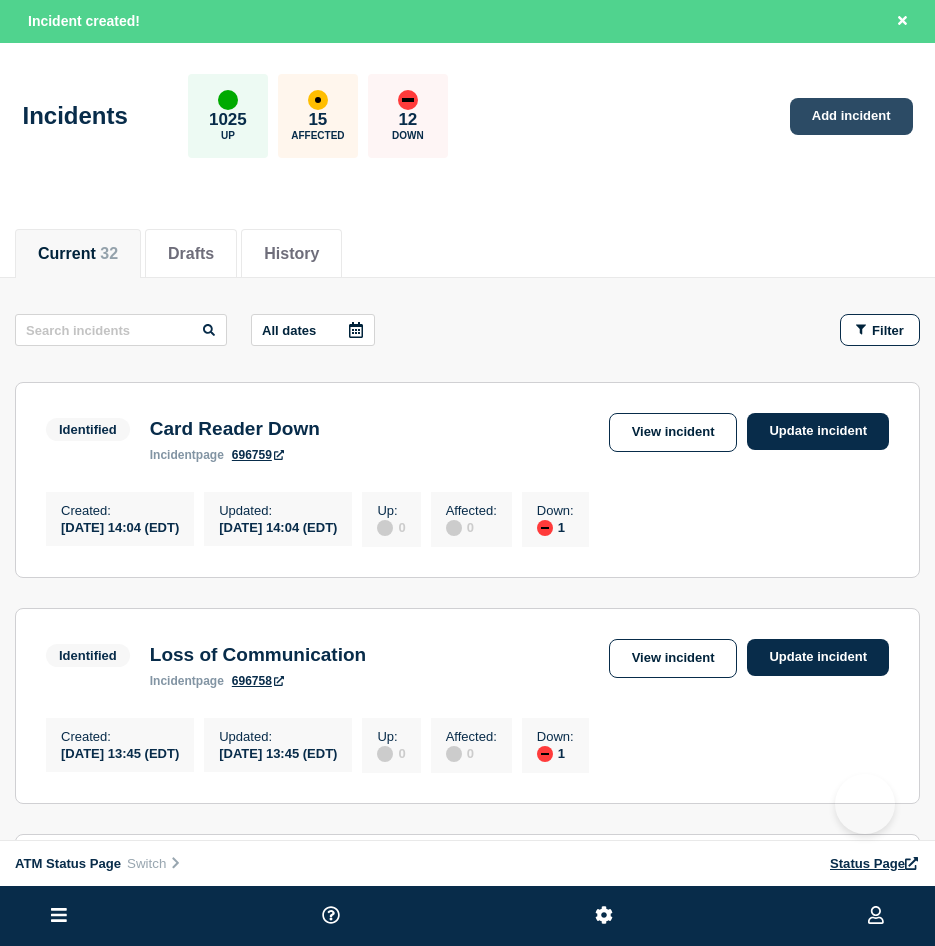 click on "Add incident" 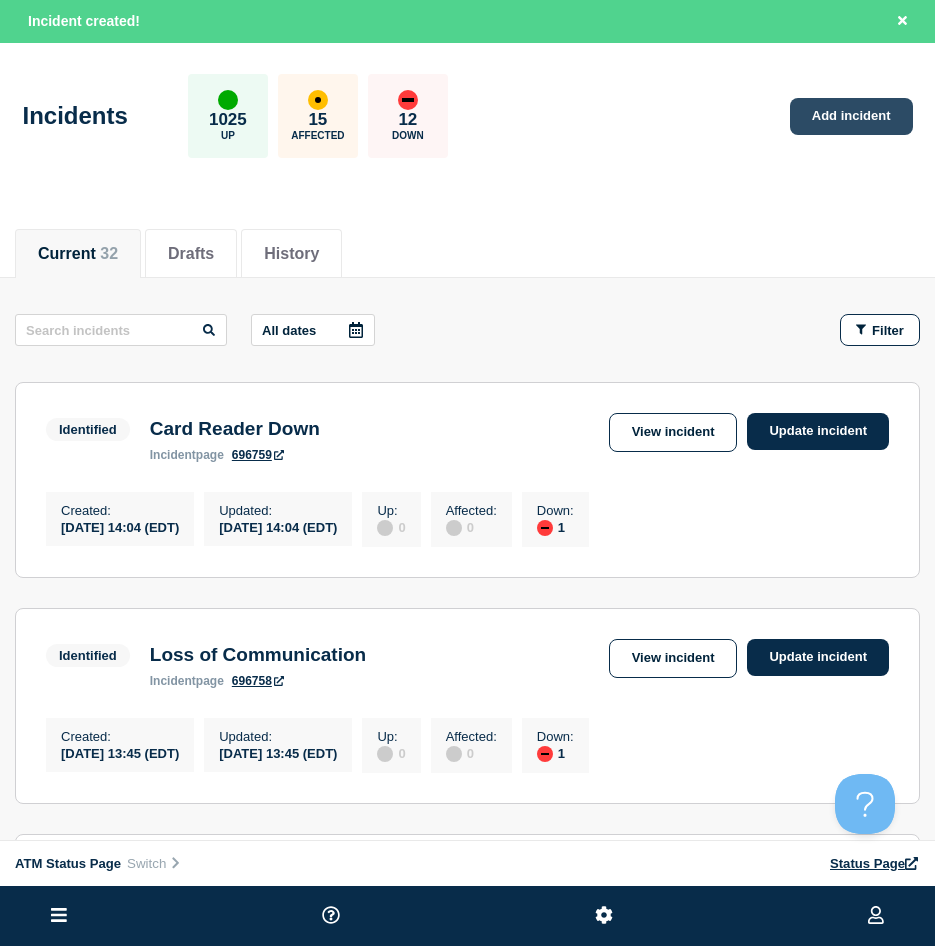 scroll, scrollTop: 0, scrollLeft: 0, axis: both 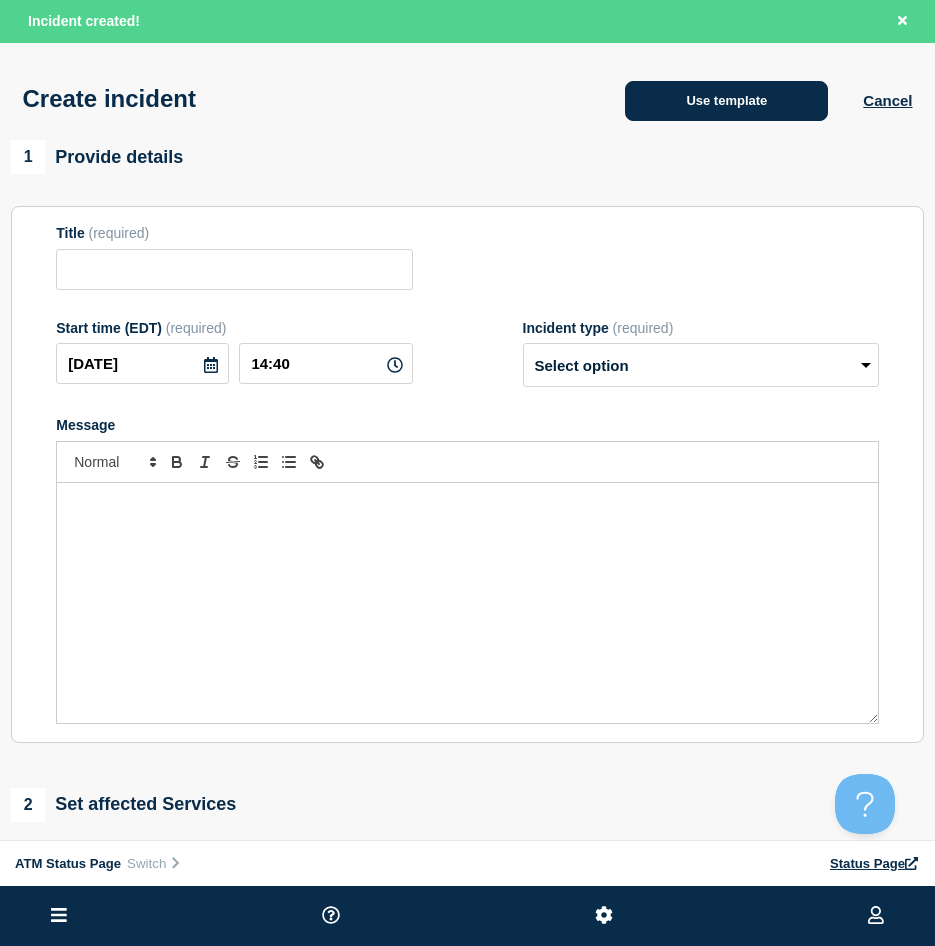 click on "Use template" at bounding box center [726, 101] 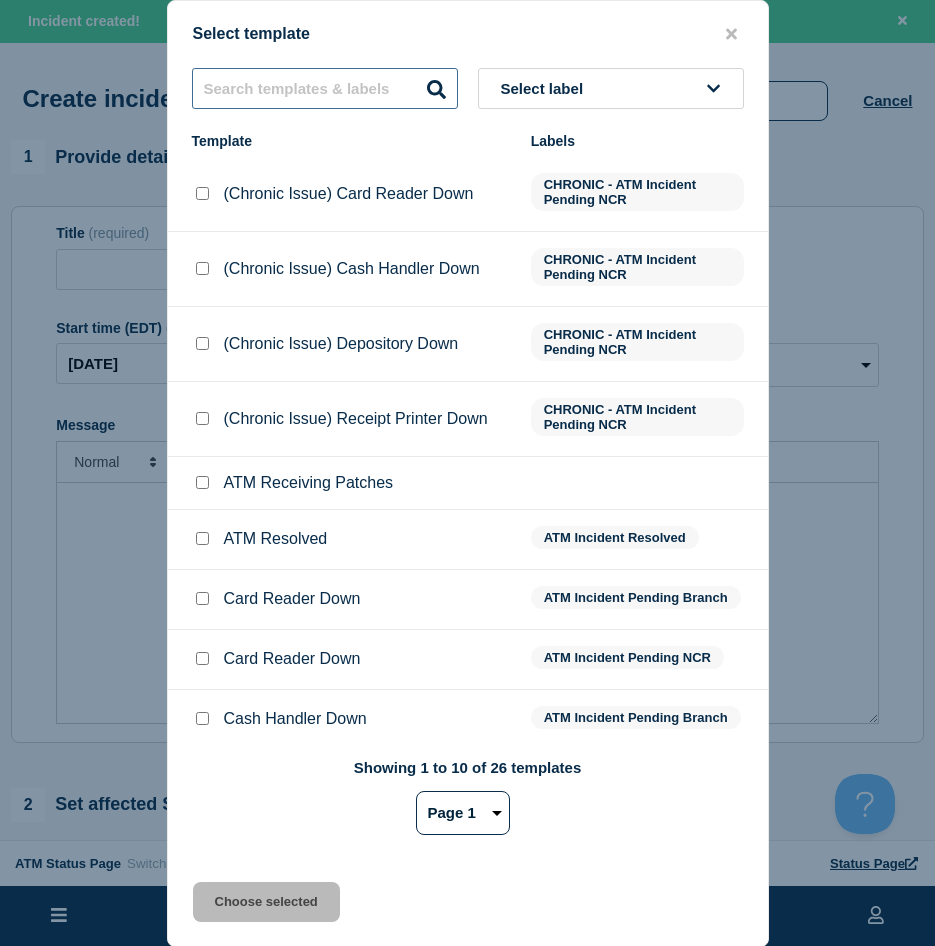 click at bounding box center (325, 88) 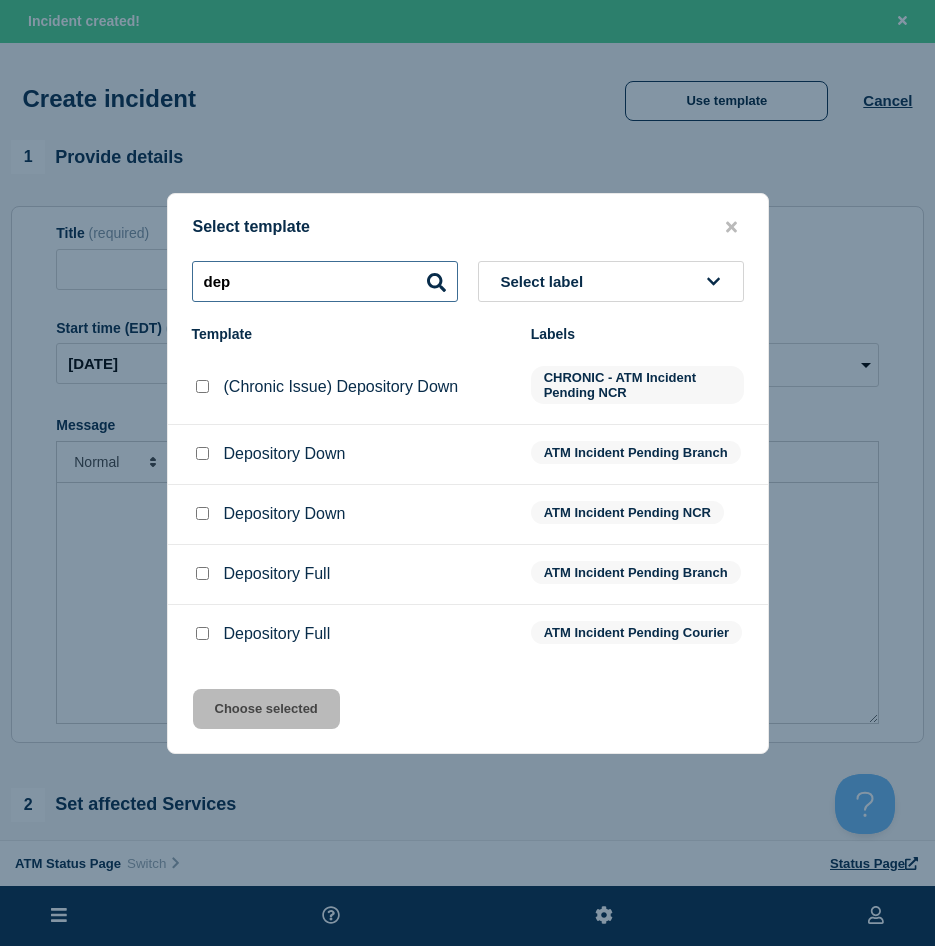 type on "dep" 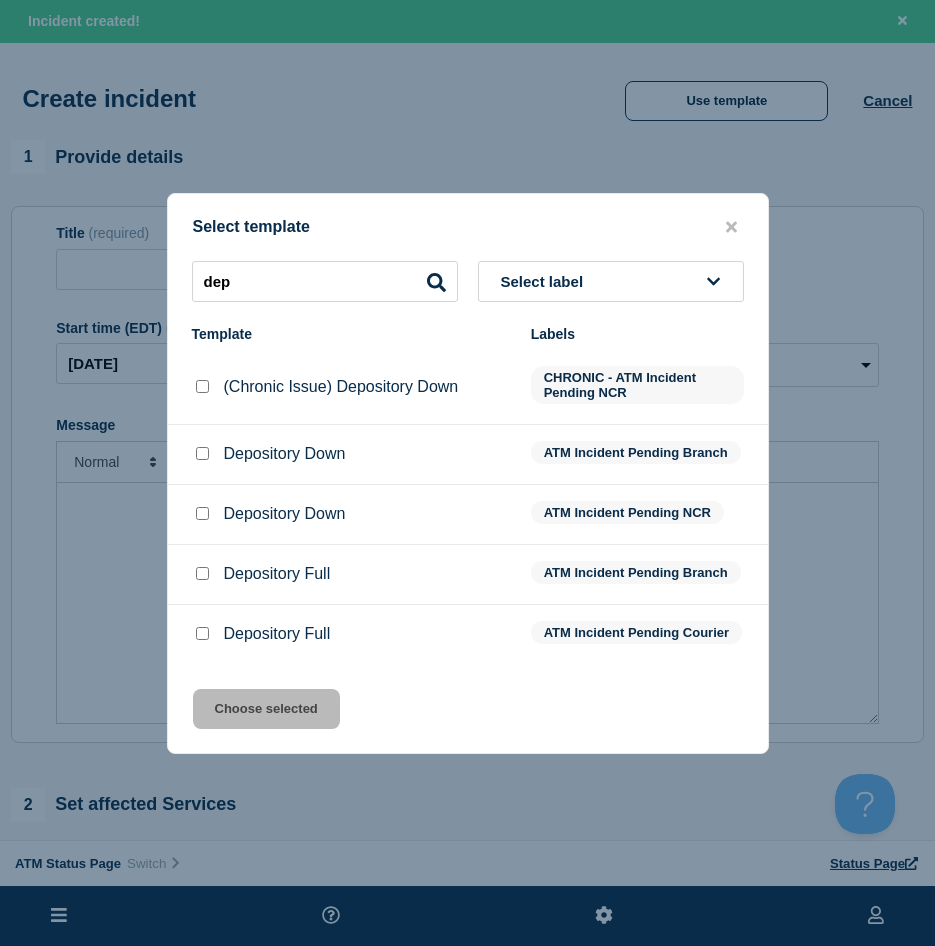 click at bounding box center (202, 453) 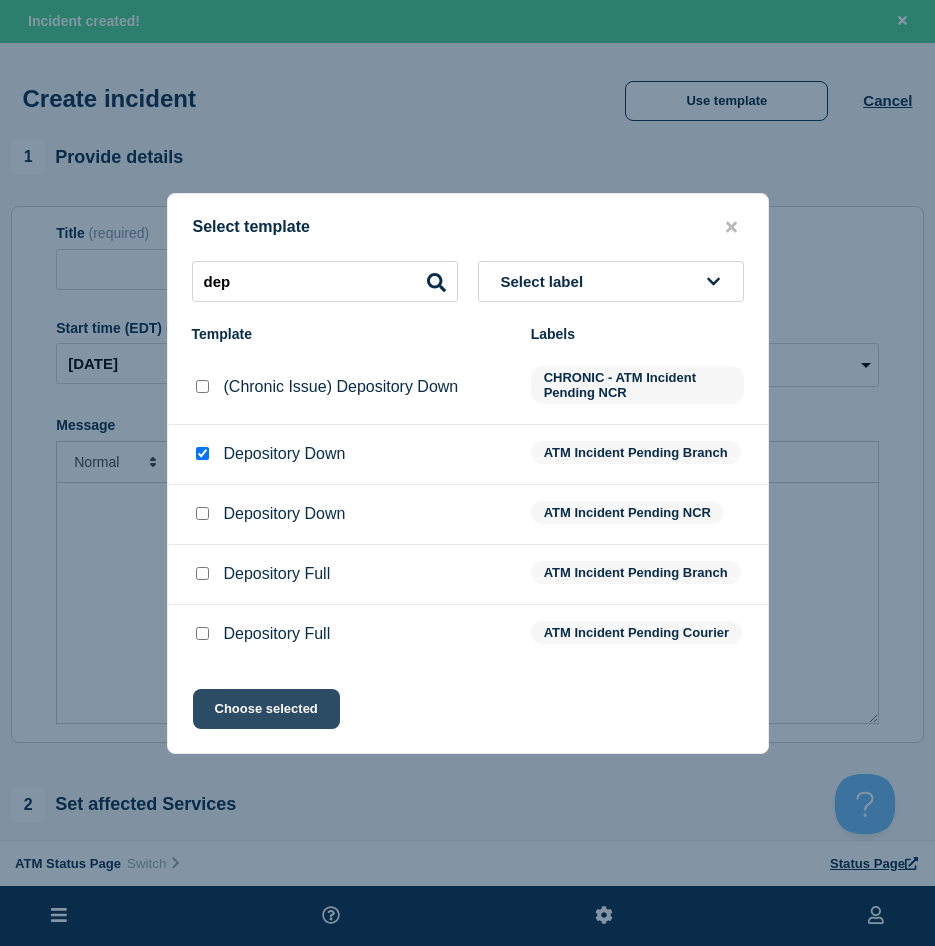 click on "Choose selected" 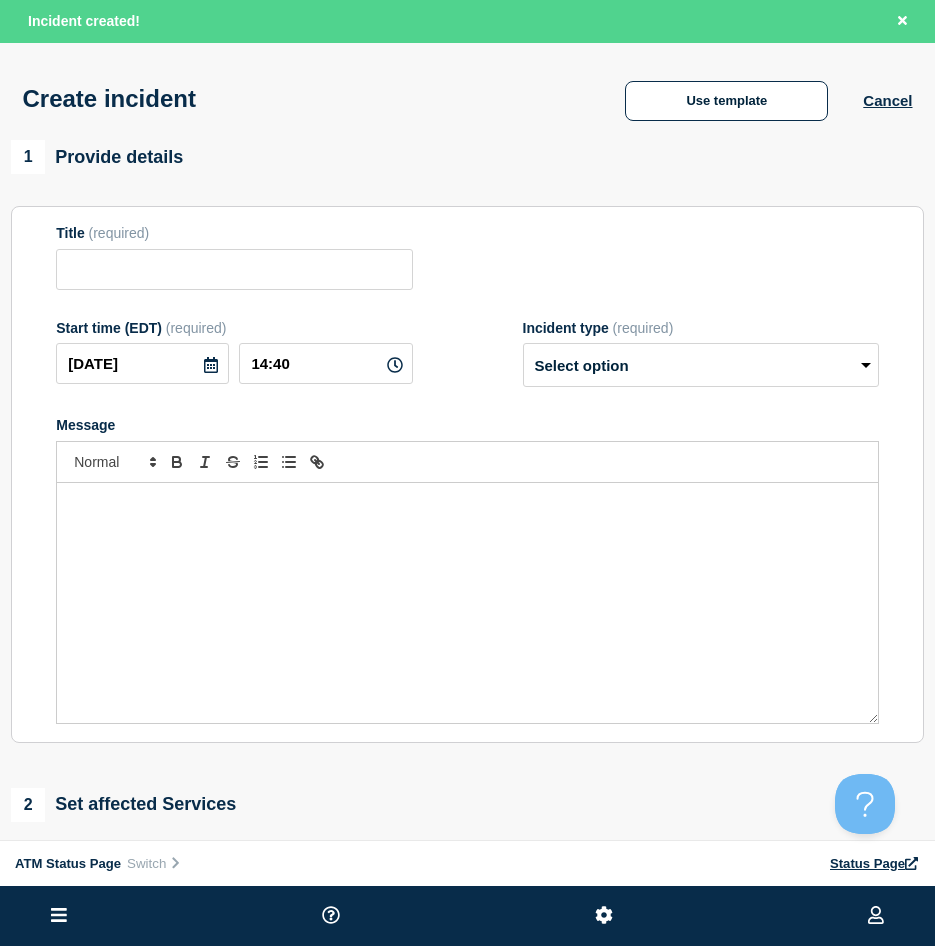 type on "Depository Down" 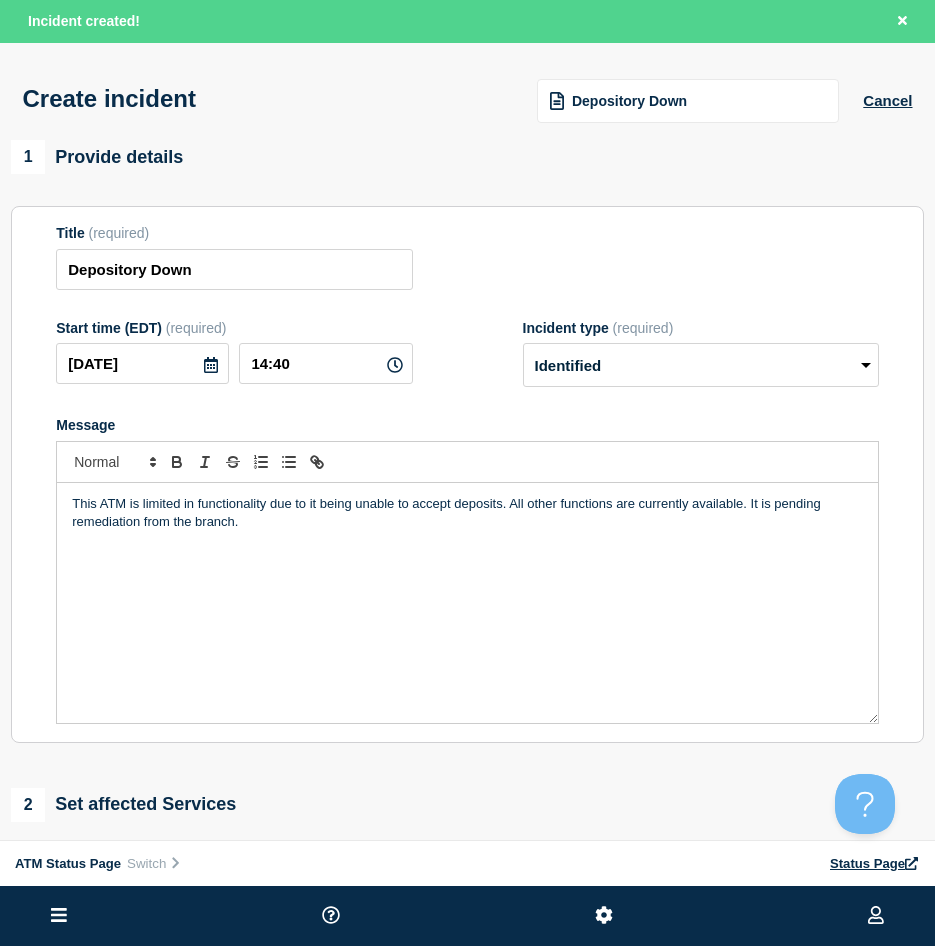 scroll, scrollTop: 100, scrollLeft: 0, axis: vertical 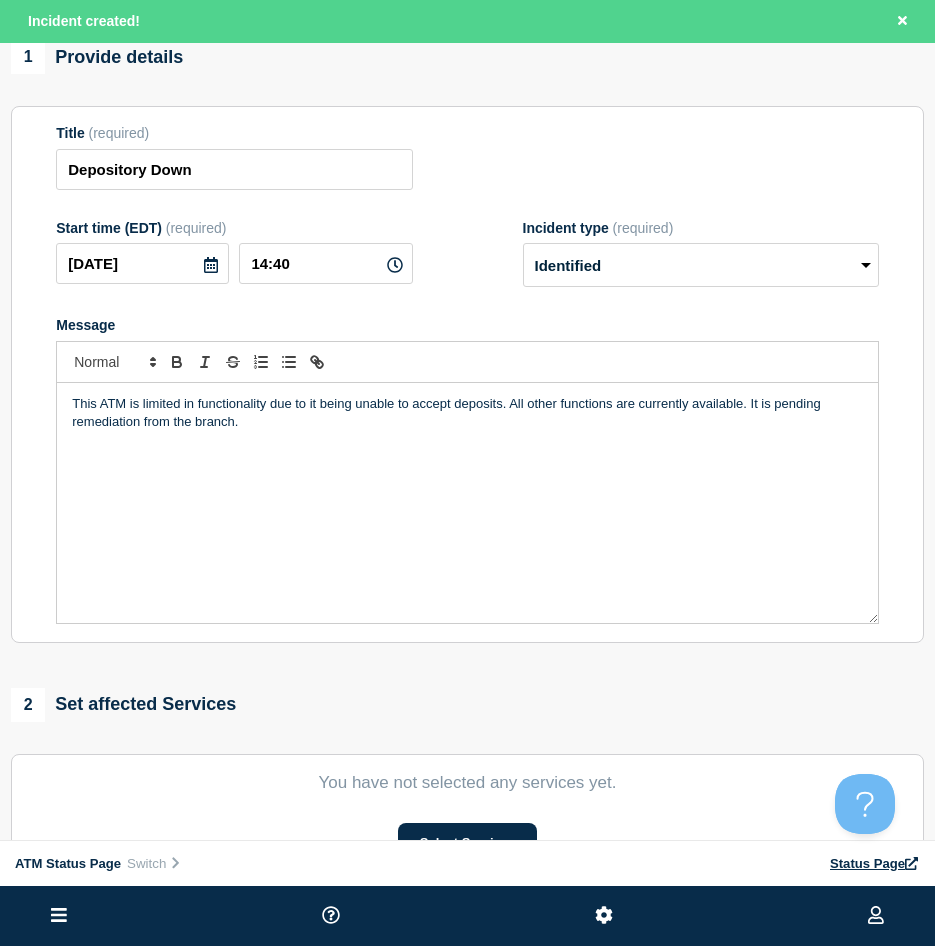click on "You have not selected any services yet. Select Services" at bounding box center (467, 818) 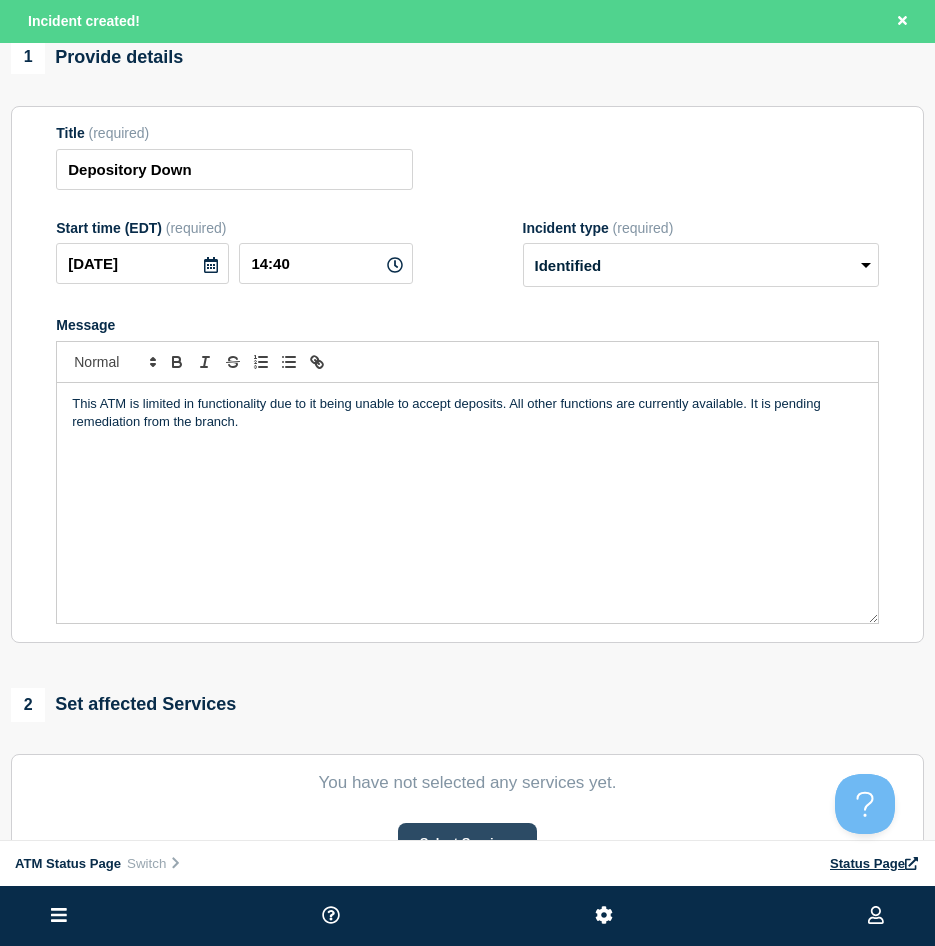 click on "Select Services" at bounding box center [467, 843] 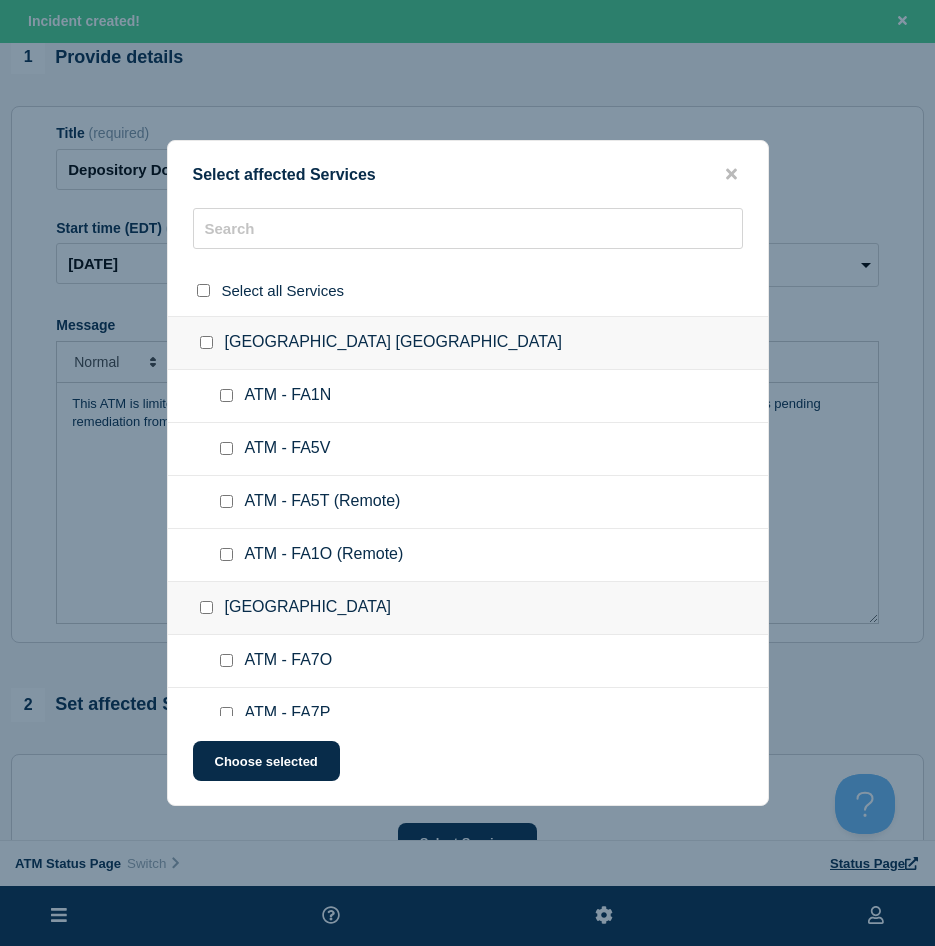 click 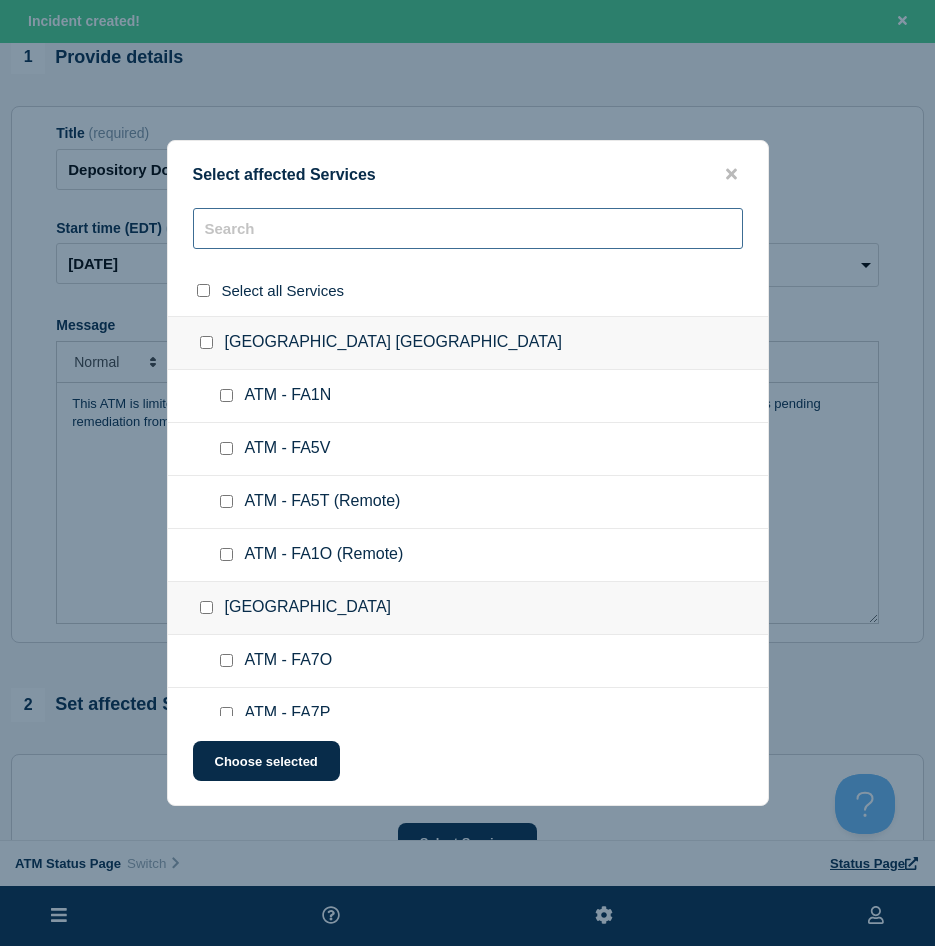 click at bounding box center [468, 228] 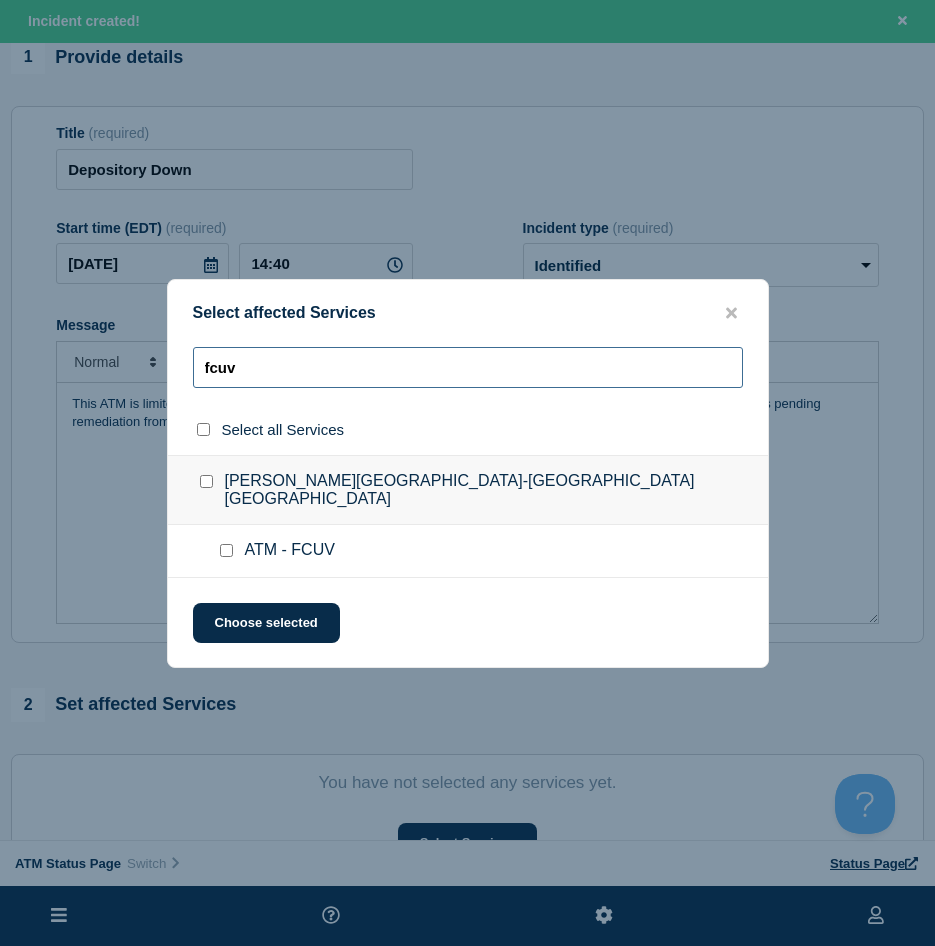 type on "fcuv" 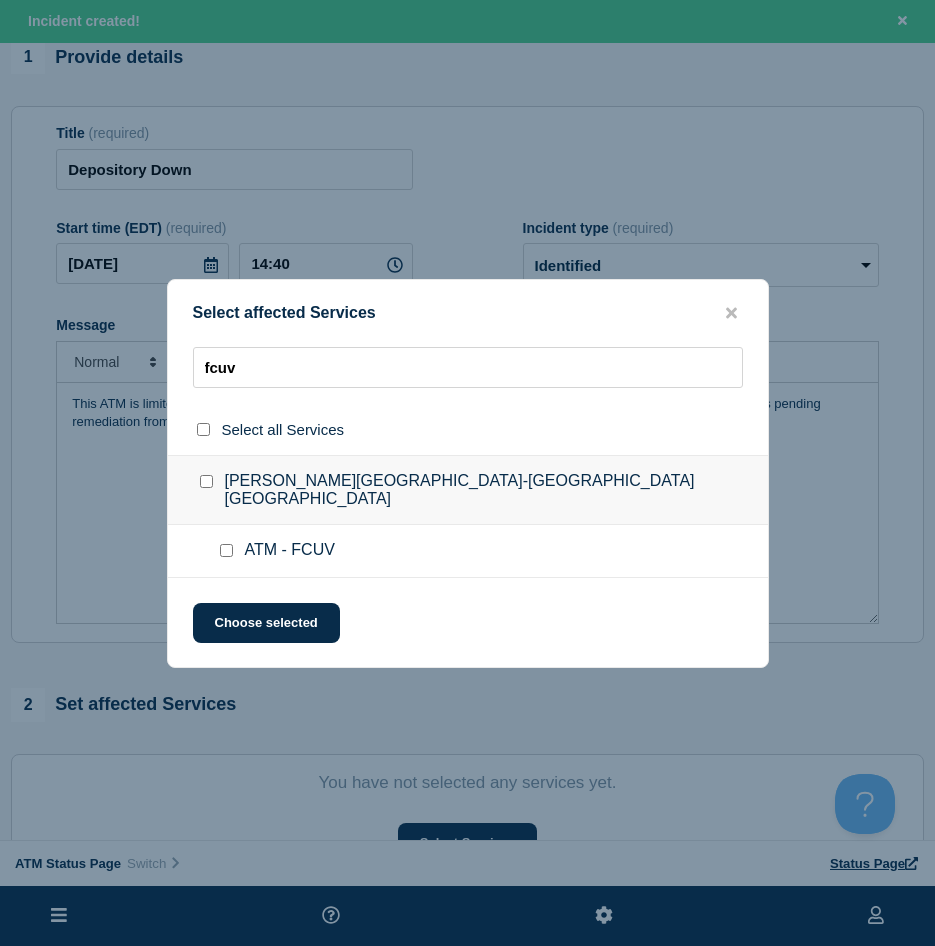 click at bounding box center [226, 550] 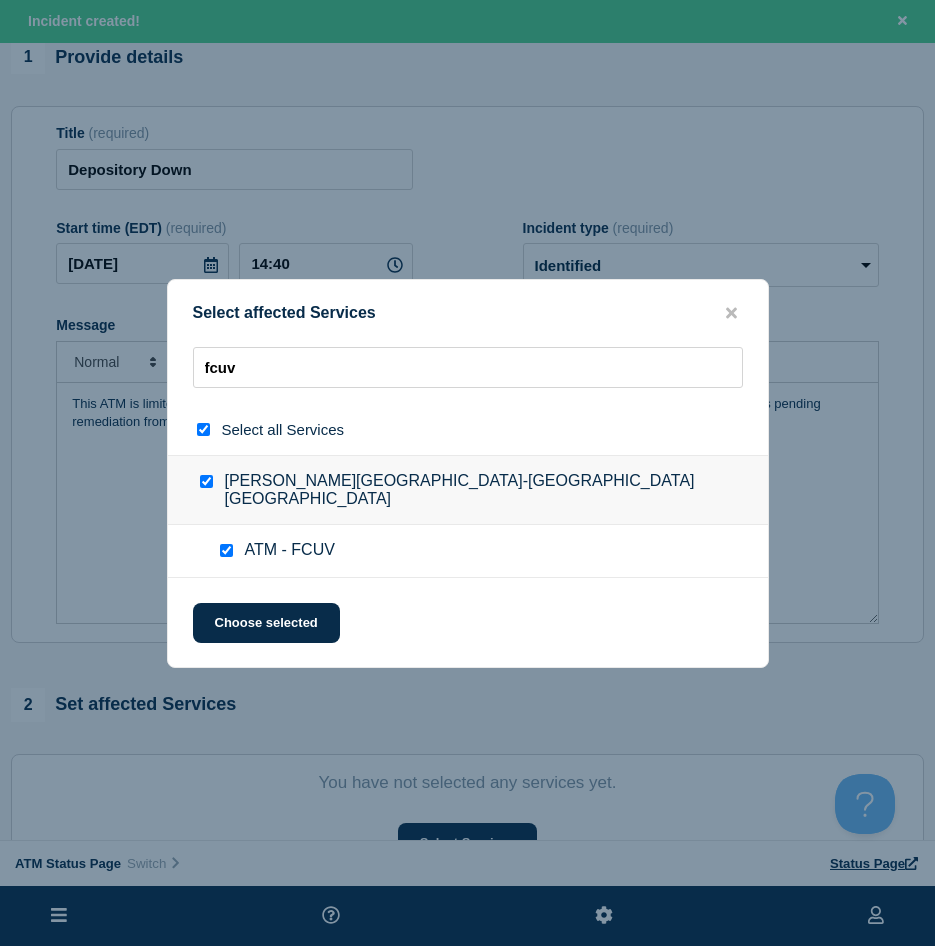 checkbox on "true" 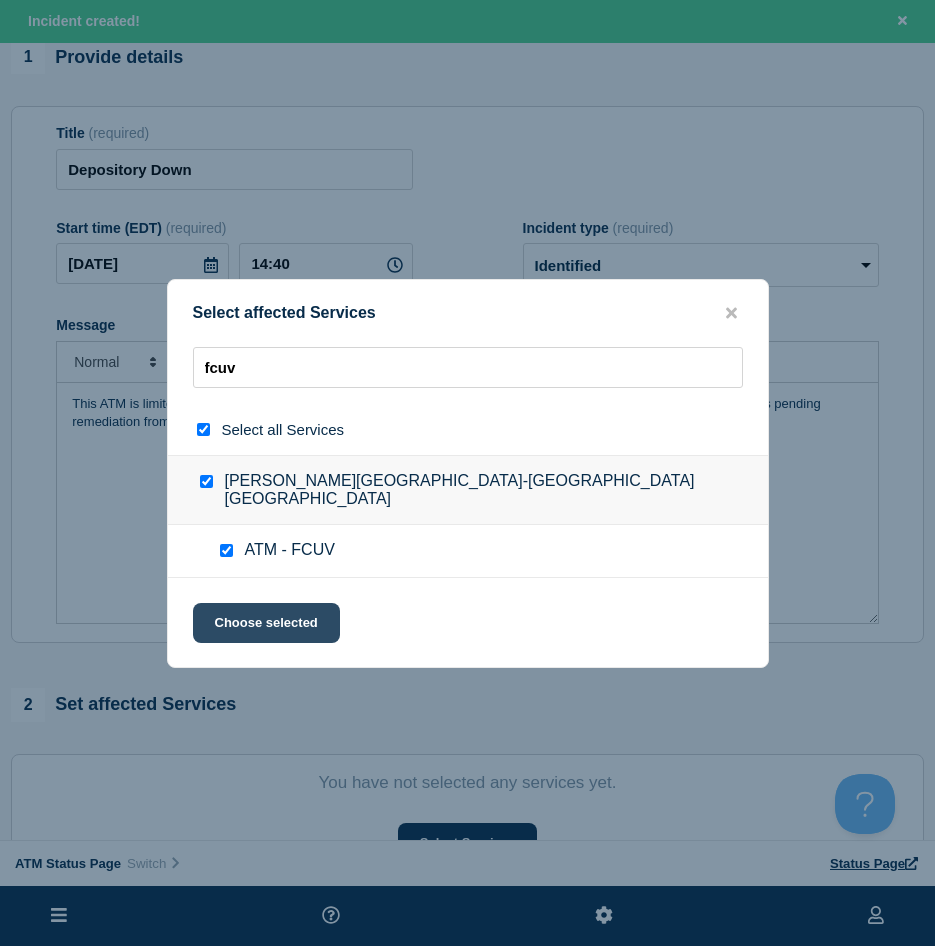click on "Choose selected" 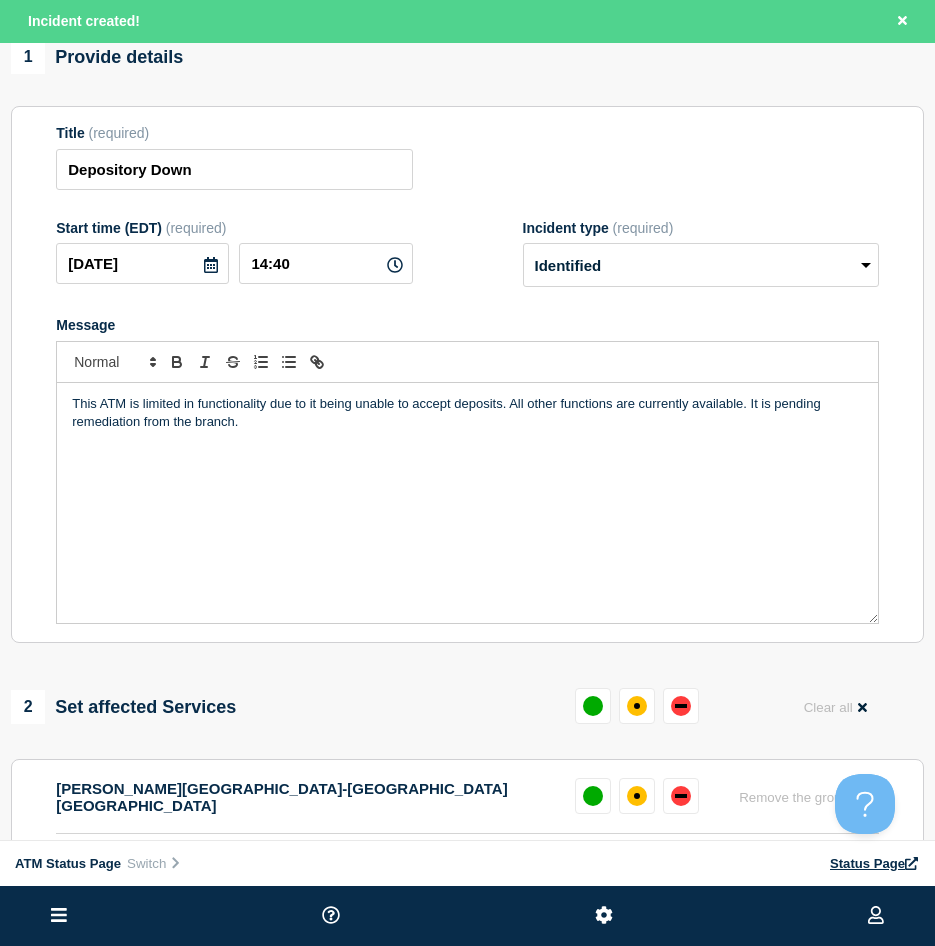 scroll, scrollTop: 300, scrollLeft: 0, axis: vertical 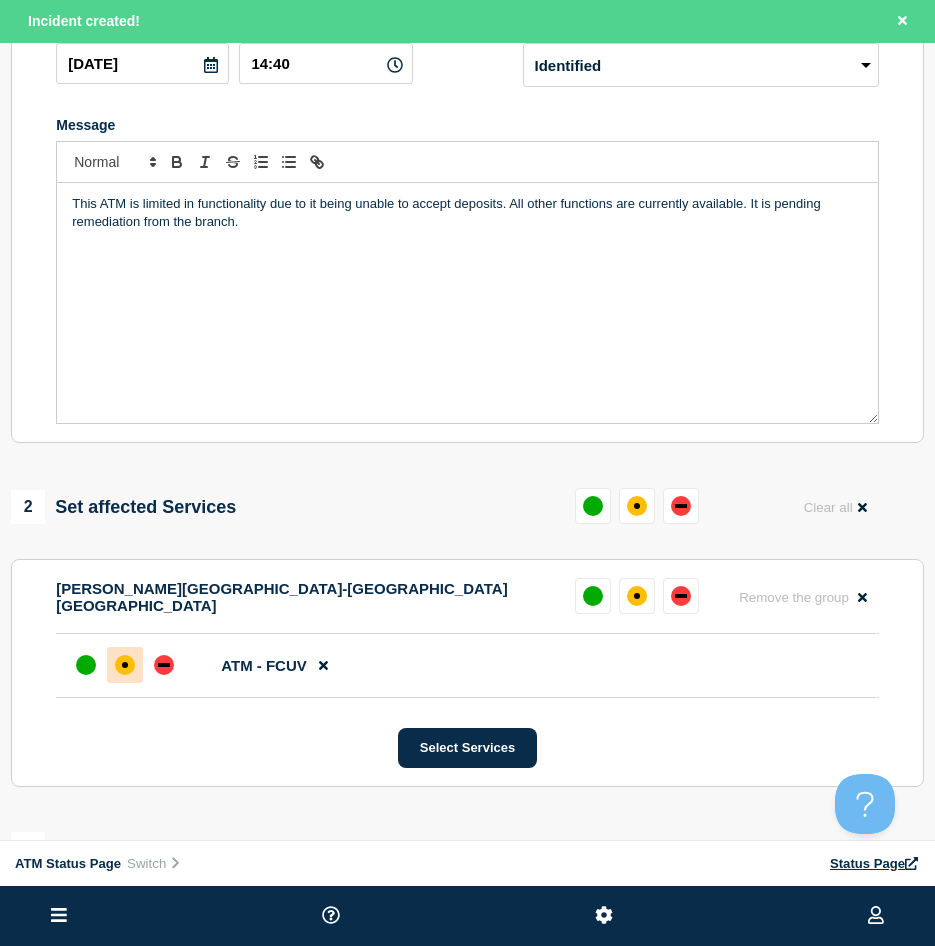 click at bounding box center [125, 665] 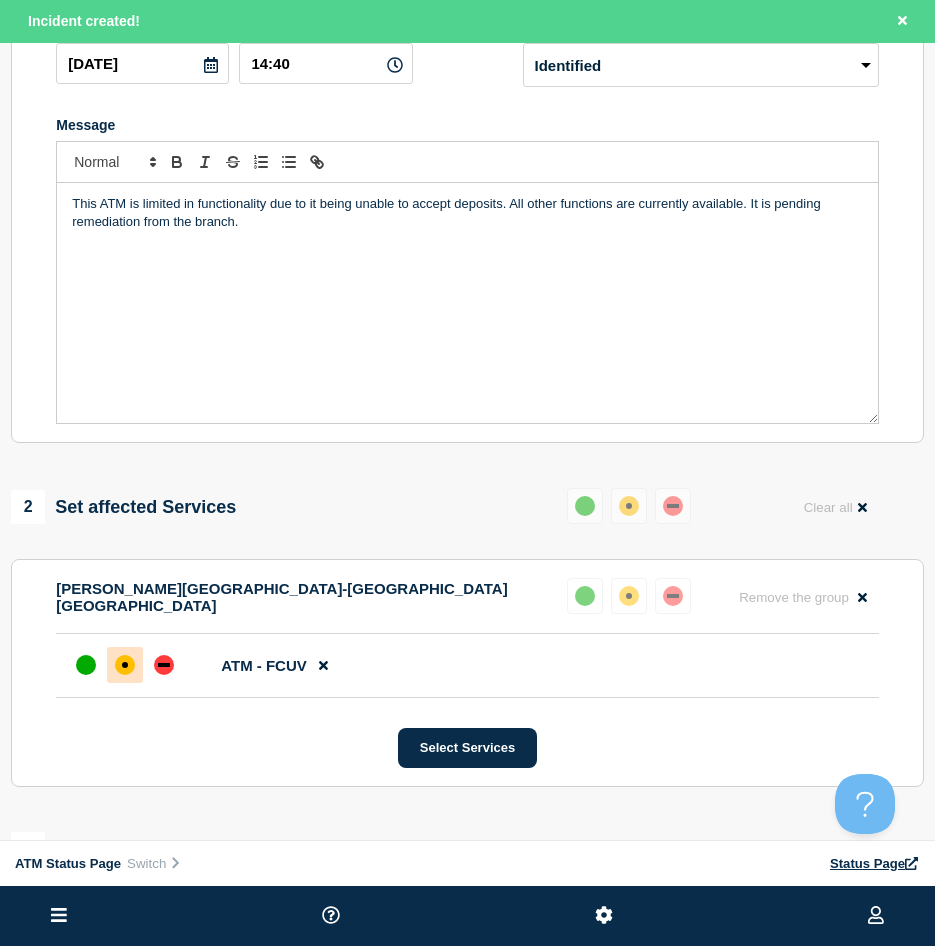 scroll, scrollTop: 500, scrollLeft: 0, axis: vertical 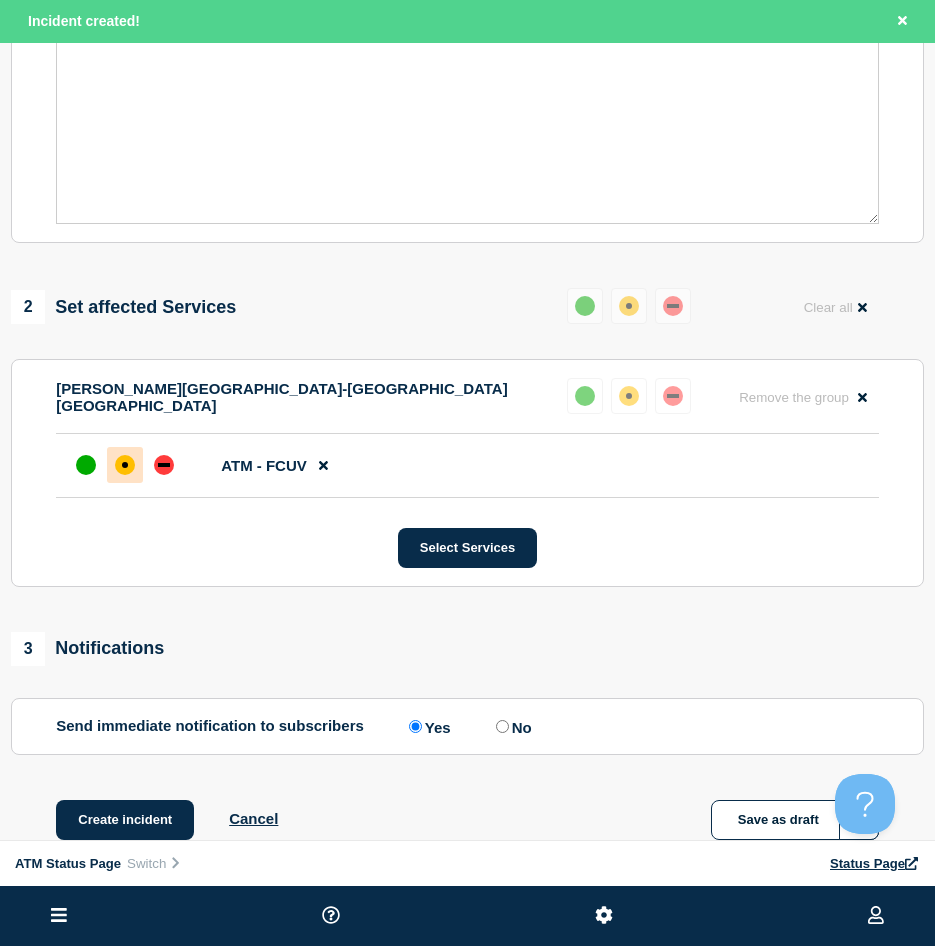 click on "1  Provide details  Title  (required) Depository Down Start time (EDT)  (required) [DATE] 14:40 Incident type  (required) Select option Investigating Identified Monitoring Message  This ATM is limited in functionality due to it being unable to accept deposits. All other functions are currently available. It is pending remediation from the branch. 2  Set affected Services  Reset Clear all  [PERSON_NAME][GEOGRAPHIC_DATA]-[GEOGRAPHIC_DATA] [GEOGRAPHIC_DATA] Reset Remove the group Remove   ATM - FCUV  Select Services 3  Notifications  Send immediate notification to subscribers Send immediate notification to subscribers  Yes  No Create incident Cancel Save as draft" at bounding box center (467, 265) 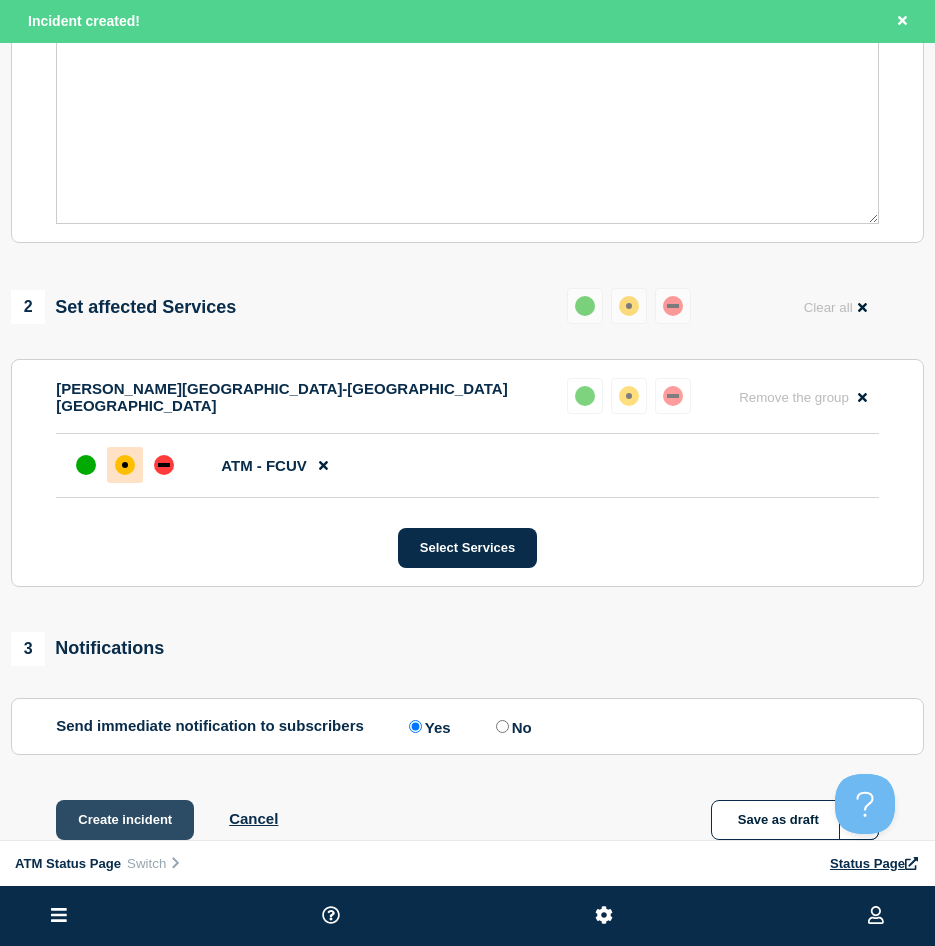 click on "Create incident" at bounding box center (125, 820) 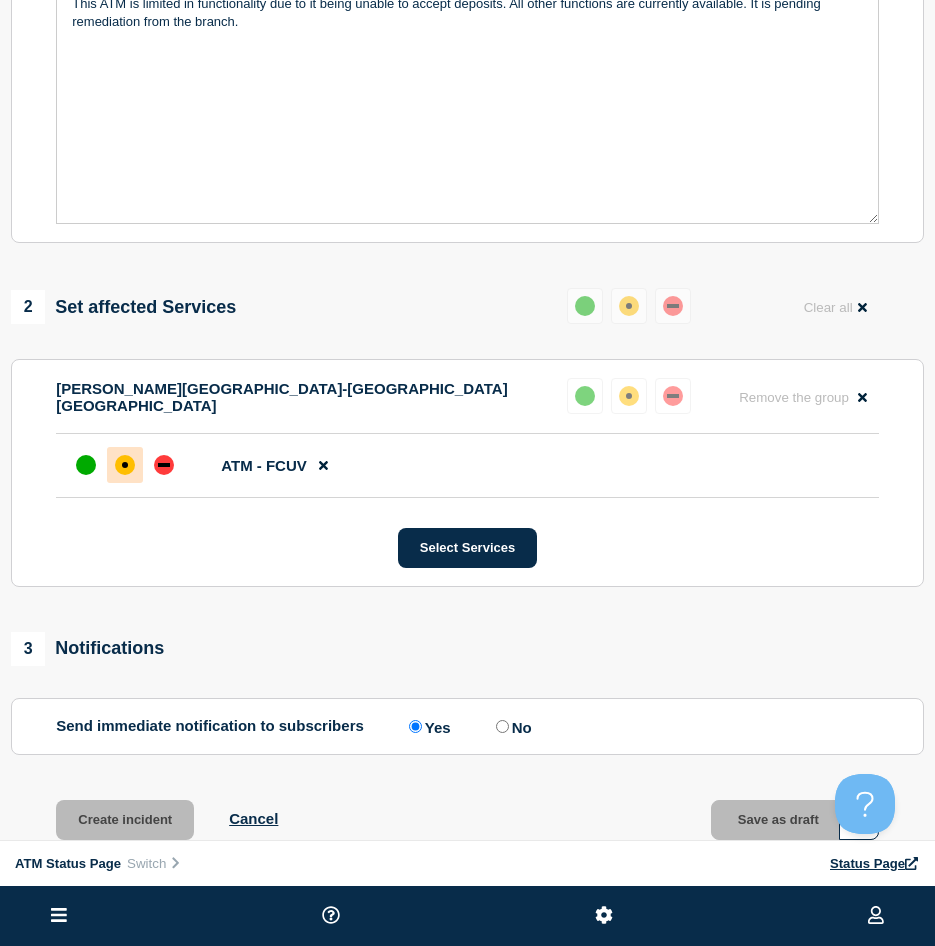 scroll, scrollTop: 457, scrollLeft: 0, axis: vertical 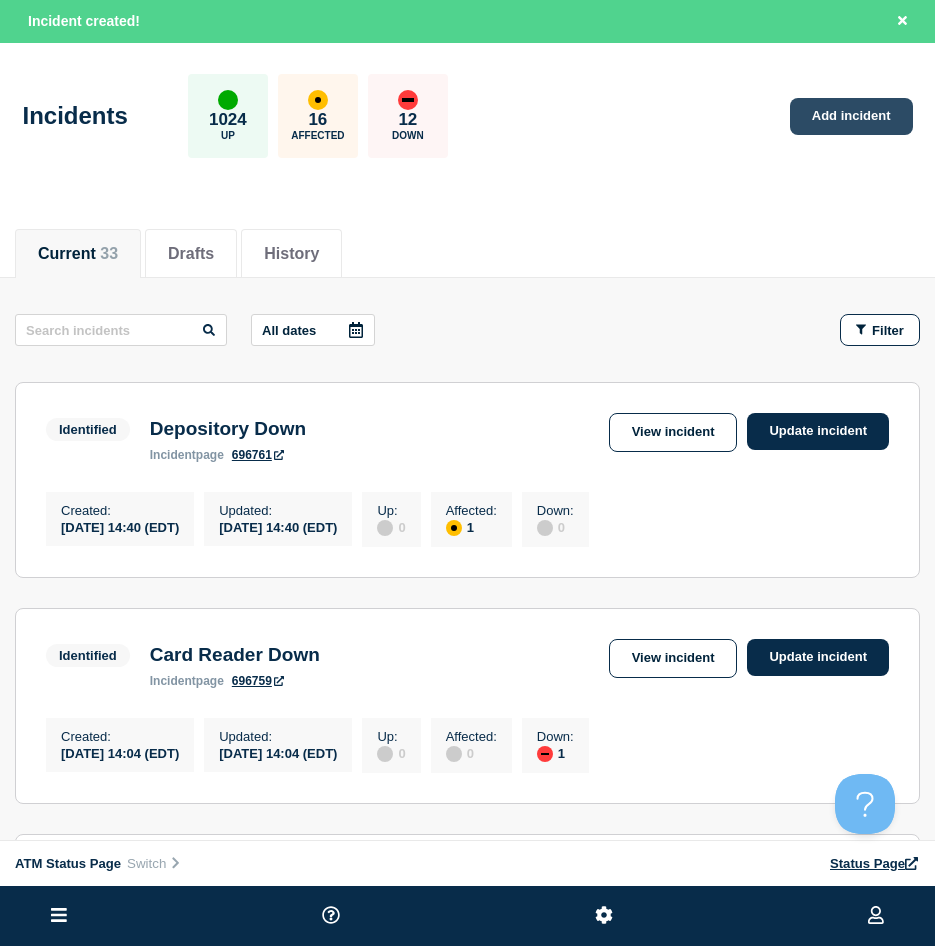 click on "Add incident" 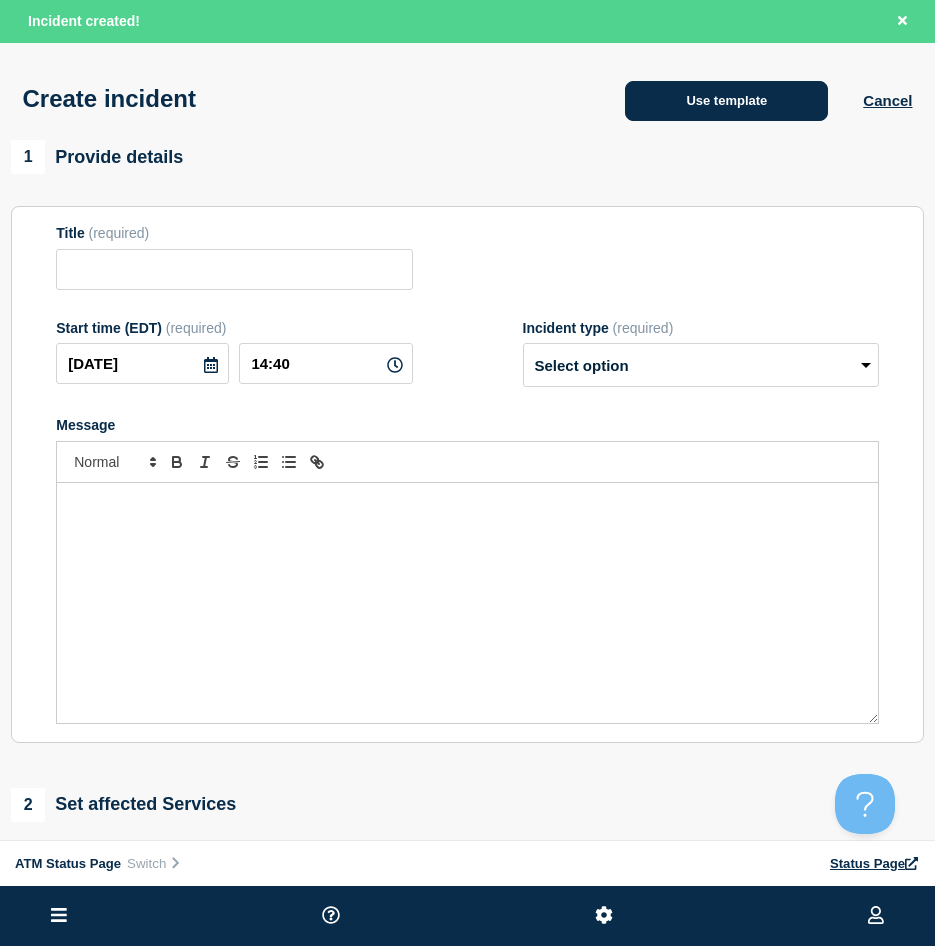 click on "Use template" at bounding box center (726, 101) 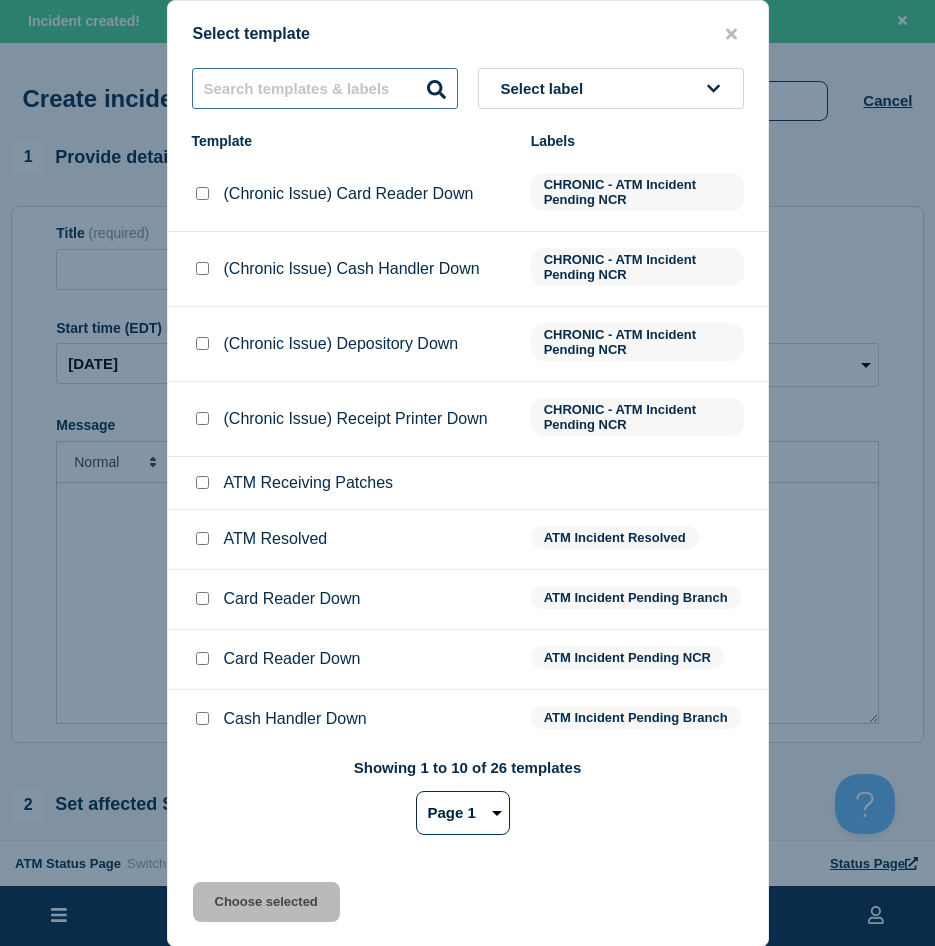 click at bounding box center [325, 88] 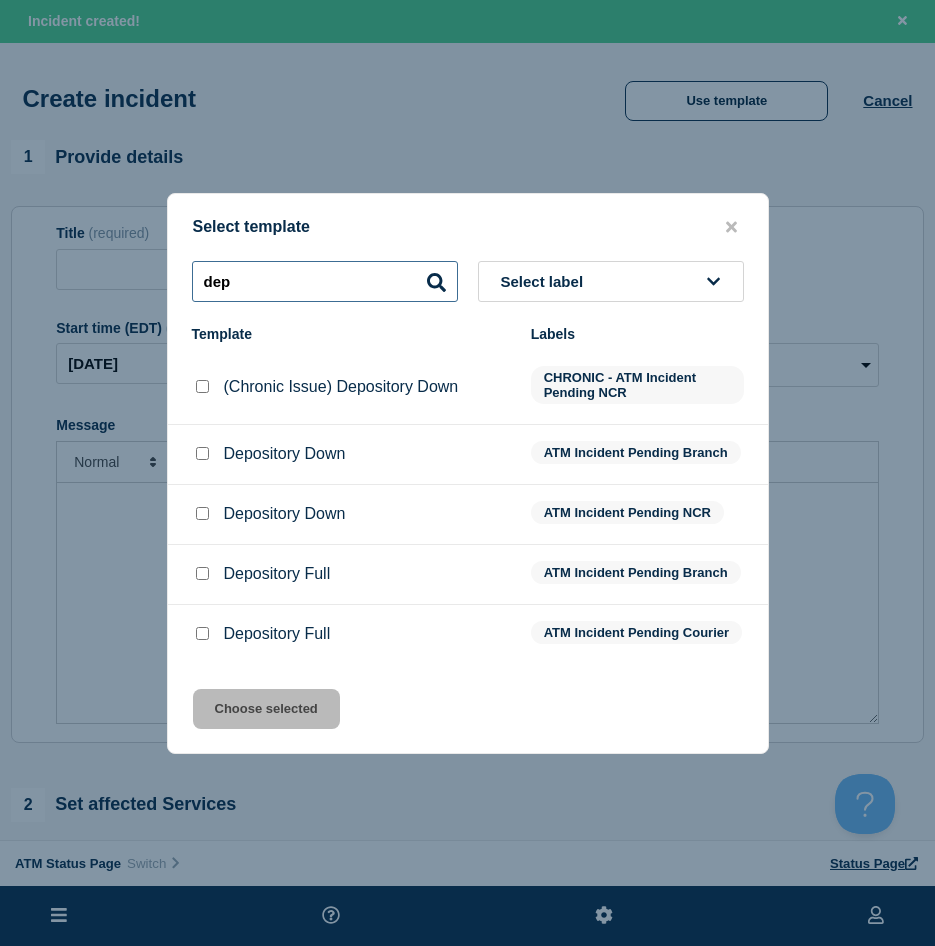 type on "dep" 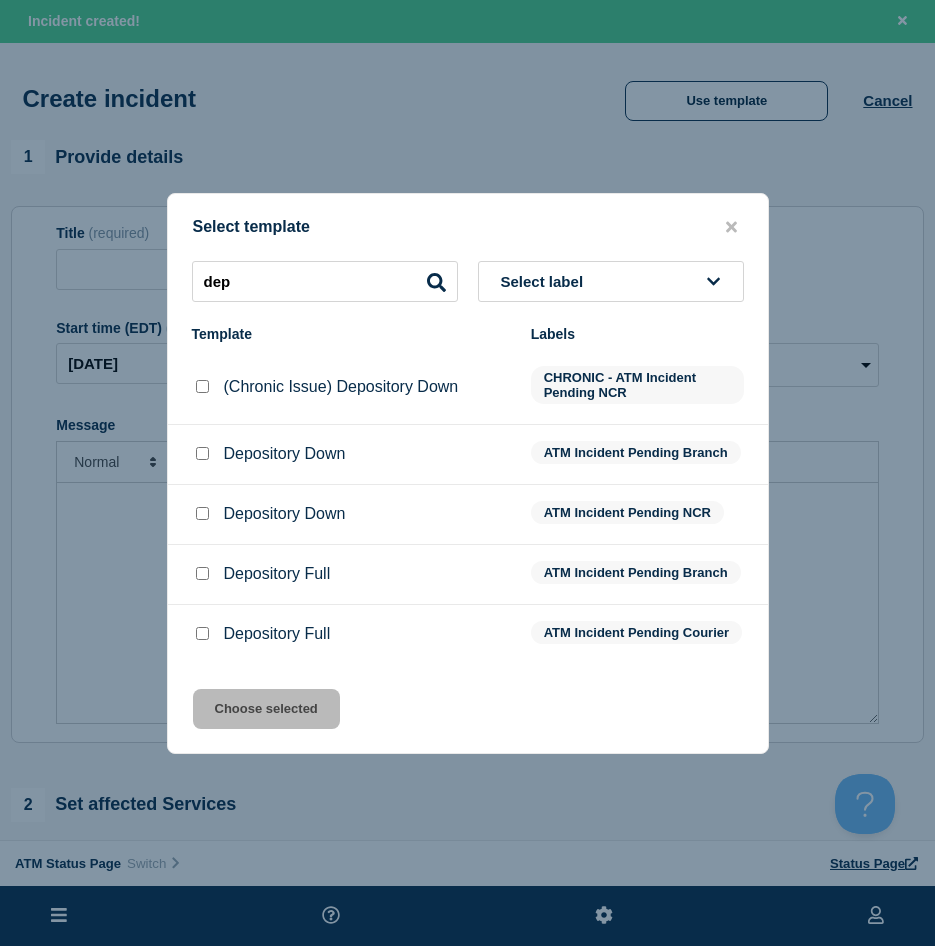 click at bounding box center (202, 453) 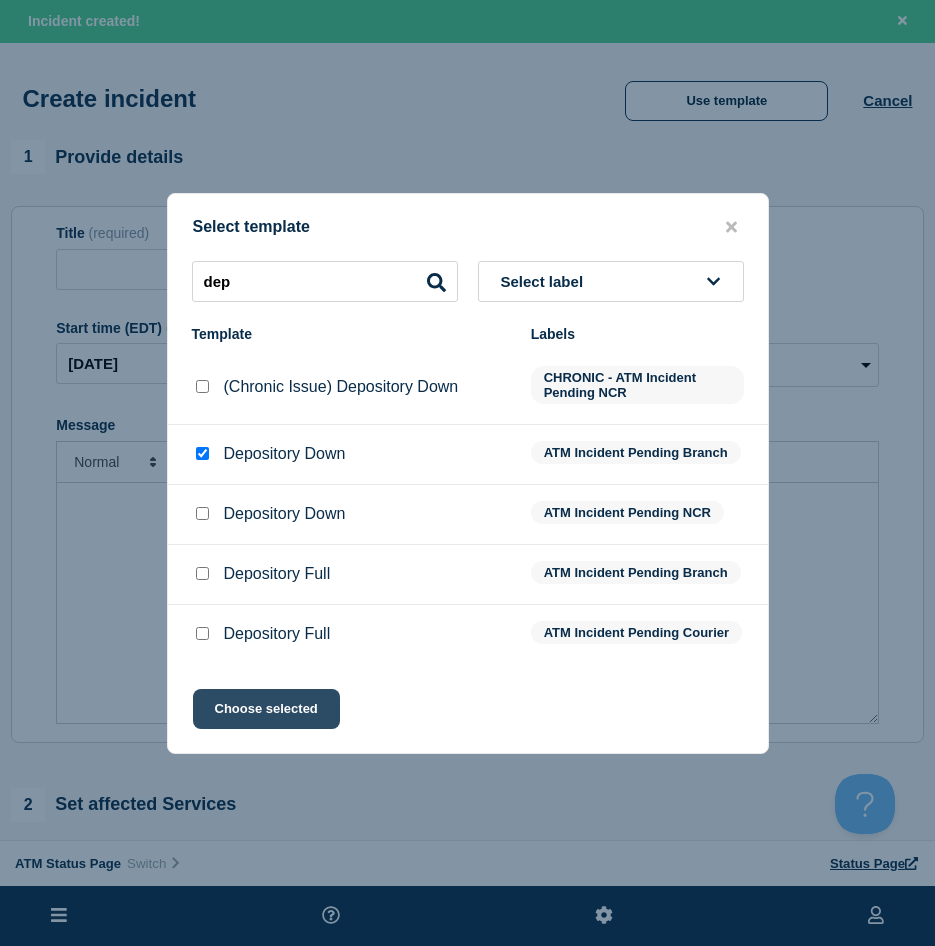 click on "Choose selected" 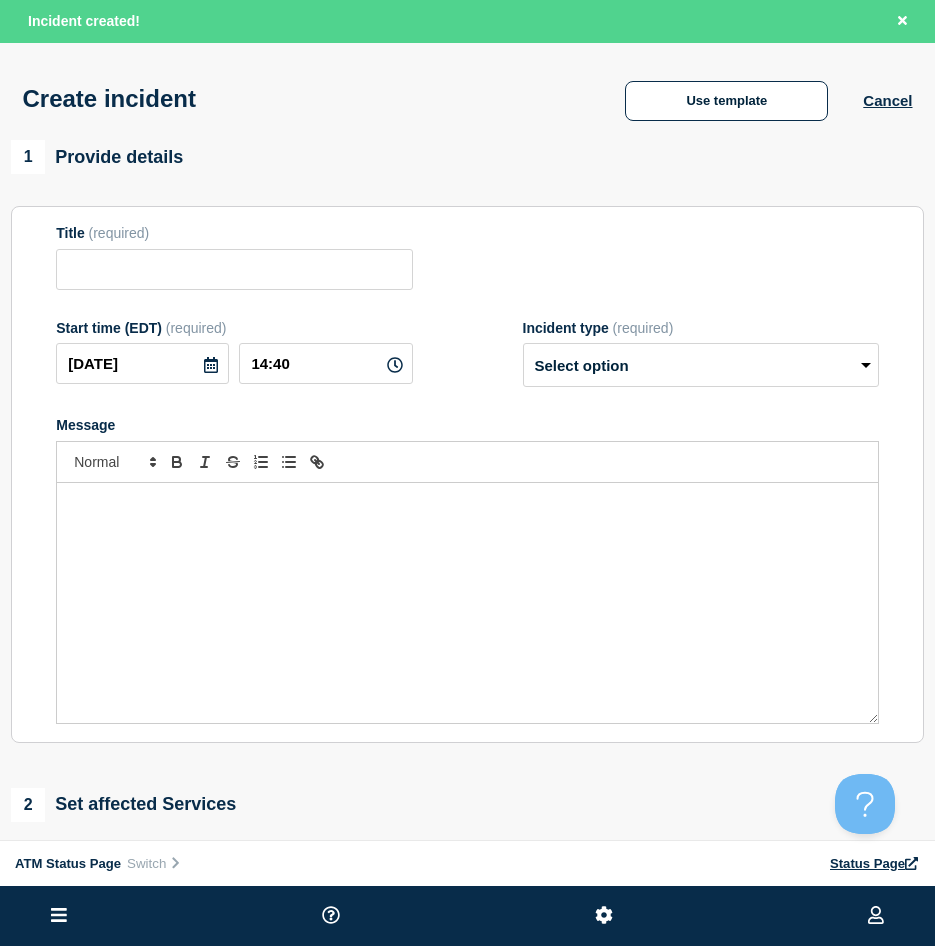 scroll, scrollTop: 200, scrollLeft: 0, axis: vertical 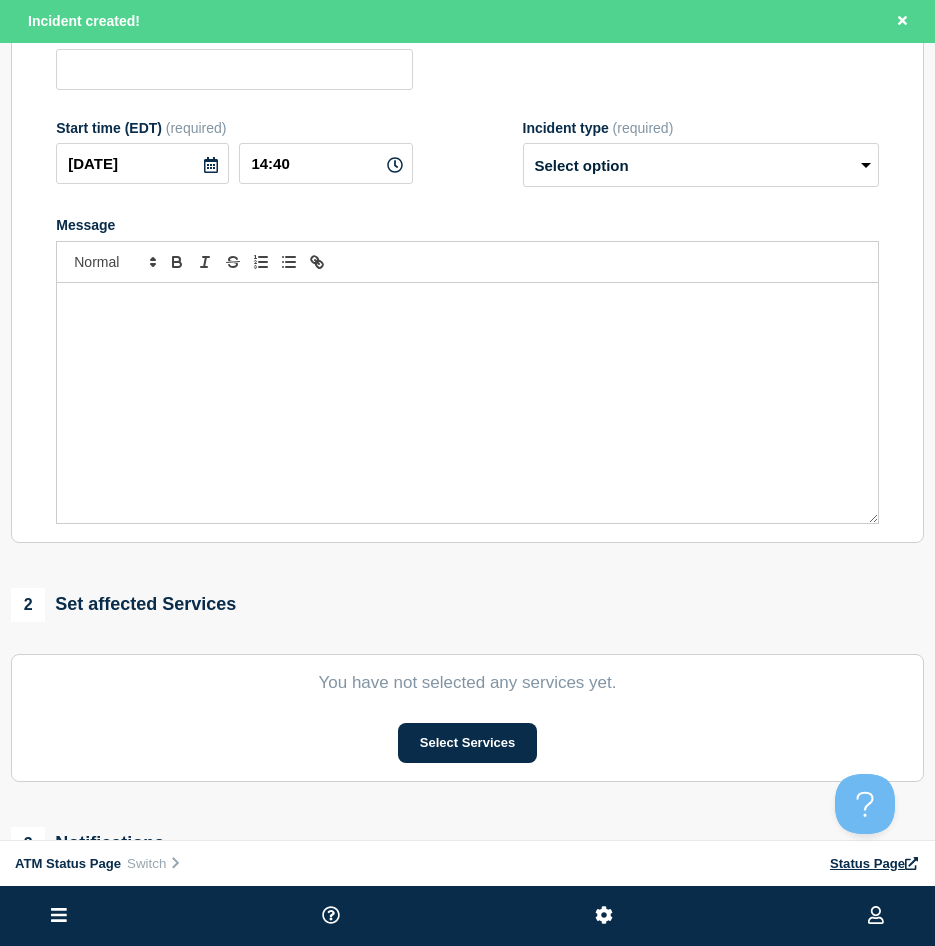type on "Depository Down" 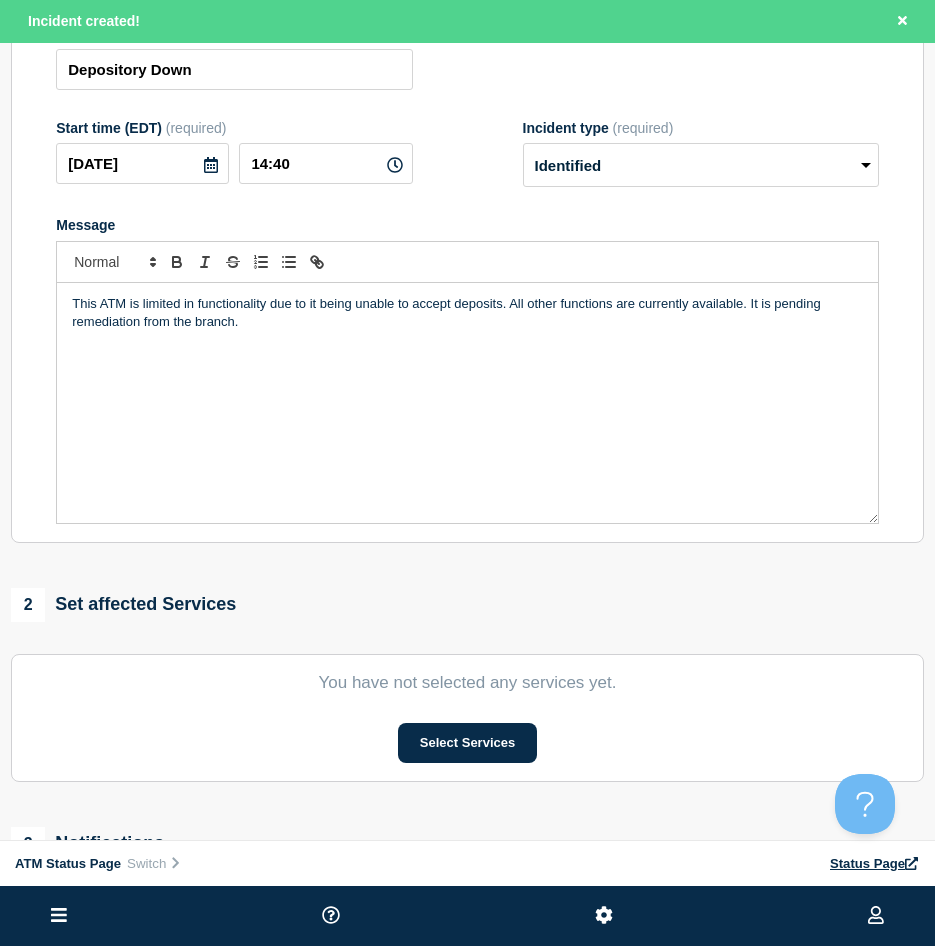 click on "You have not selected any services yet. Select Services" at bounding box center [467, 718] 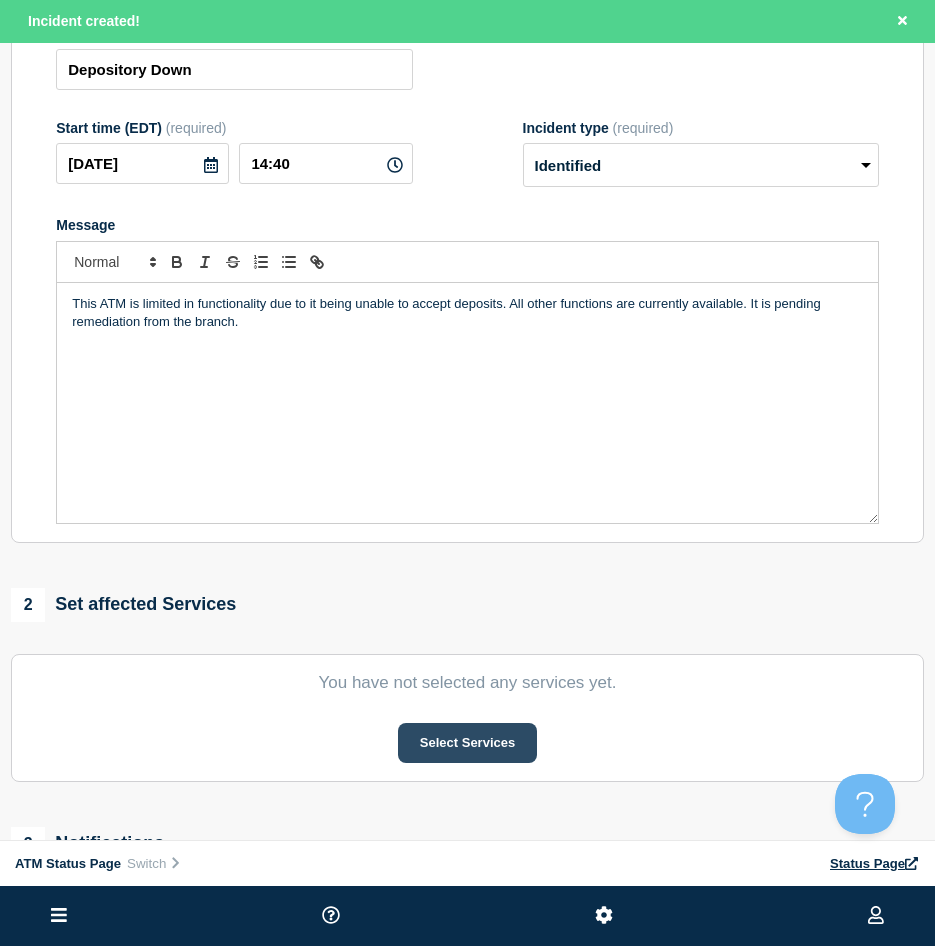 click on "Select Services" at bounding box center (467, 743) 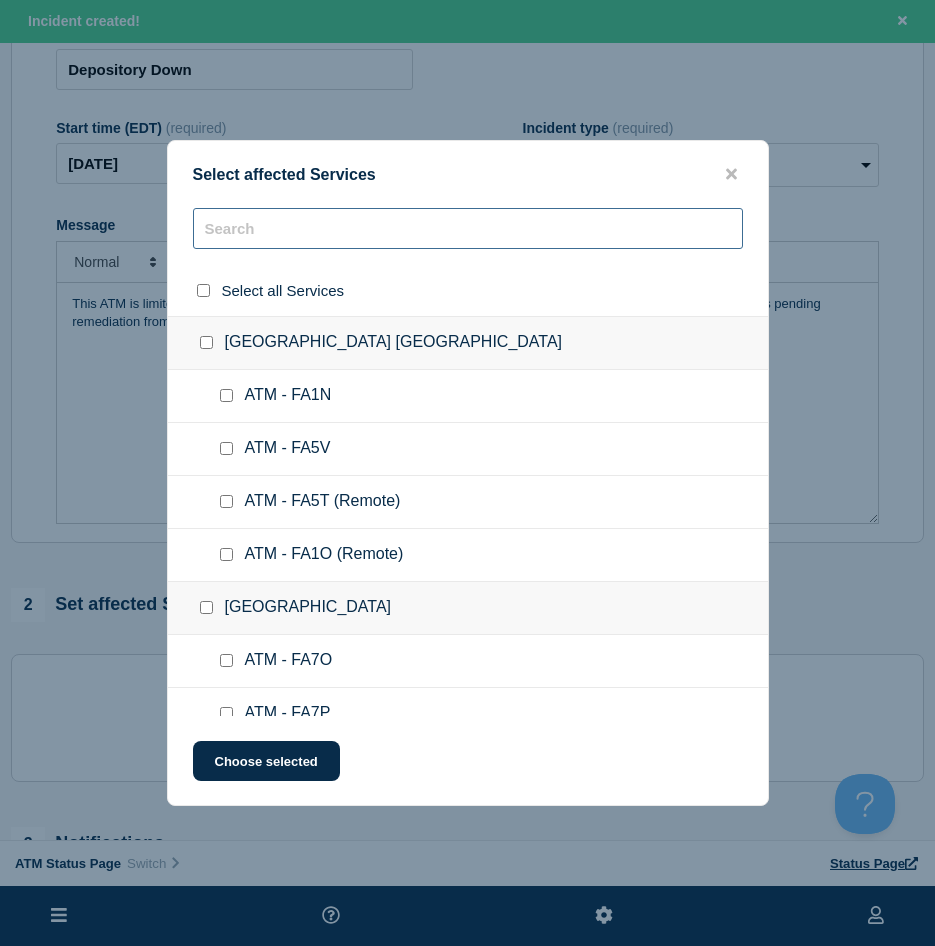 click at bounding box center [468, 228] 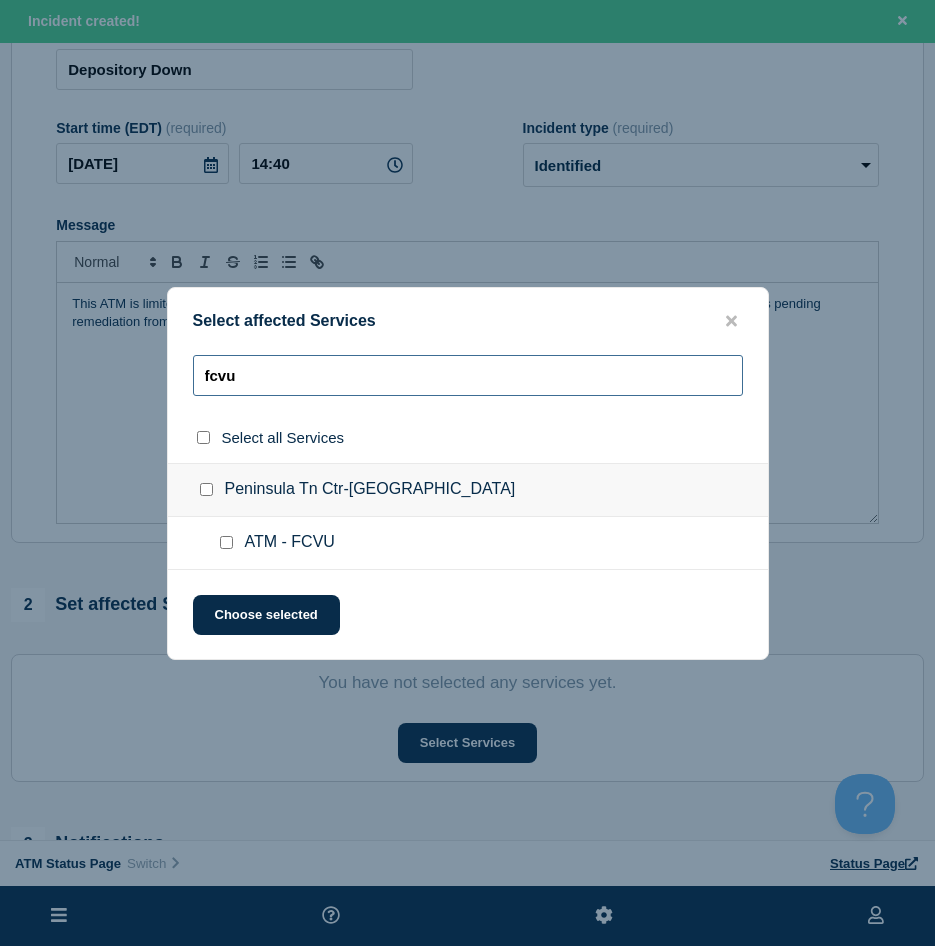 type on "fcvu" 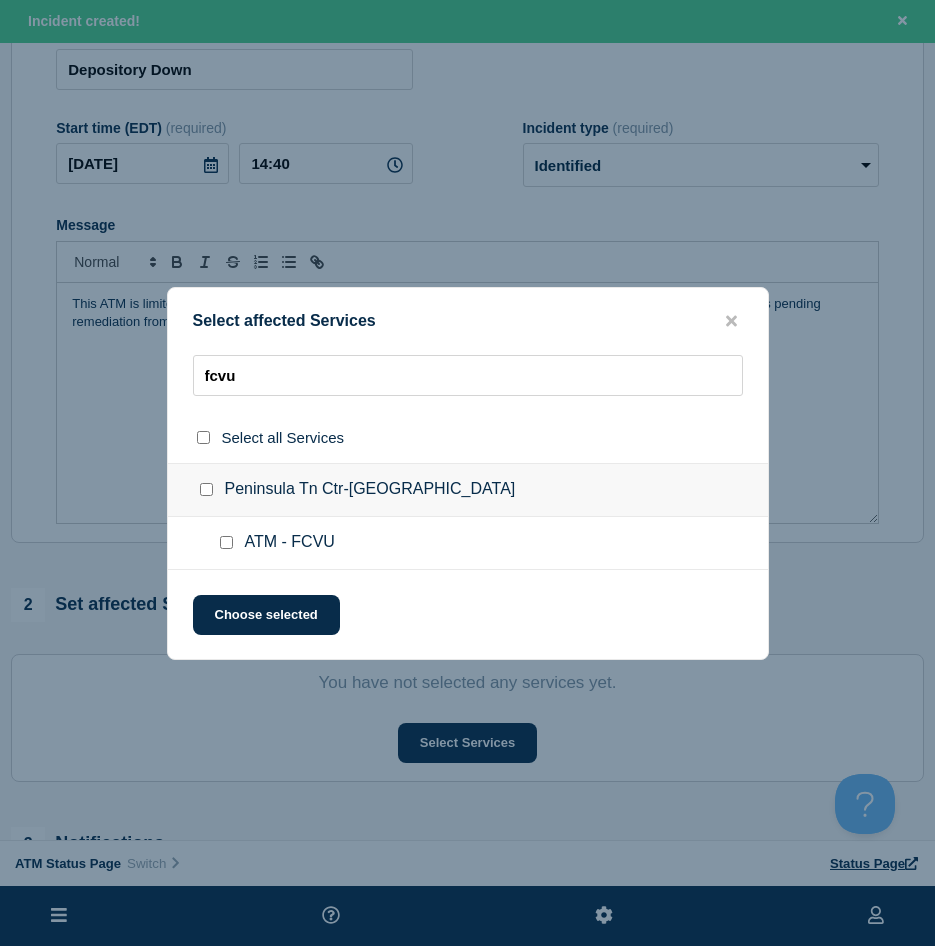 click at bounding box center (226, 542) 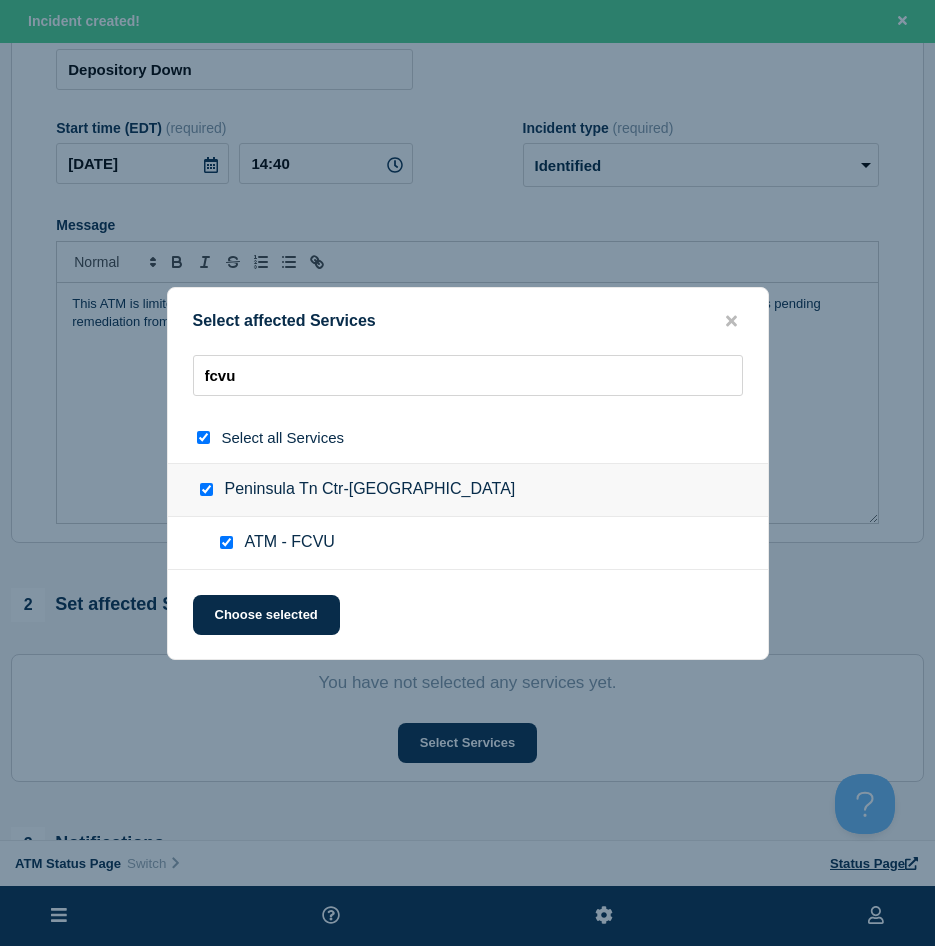 checkbox on "true" 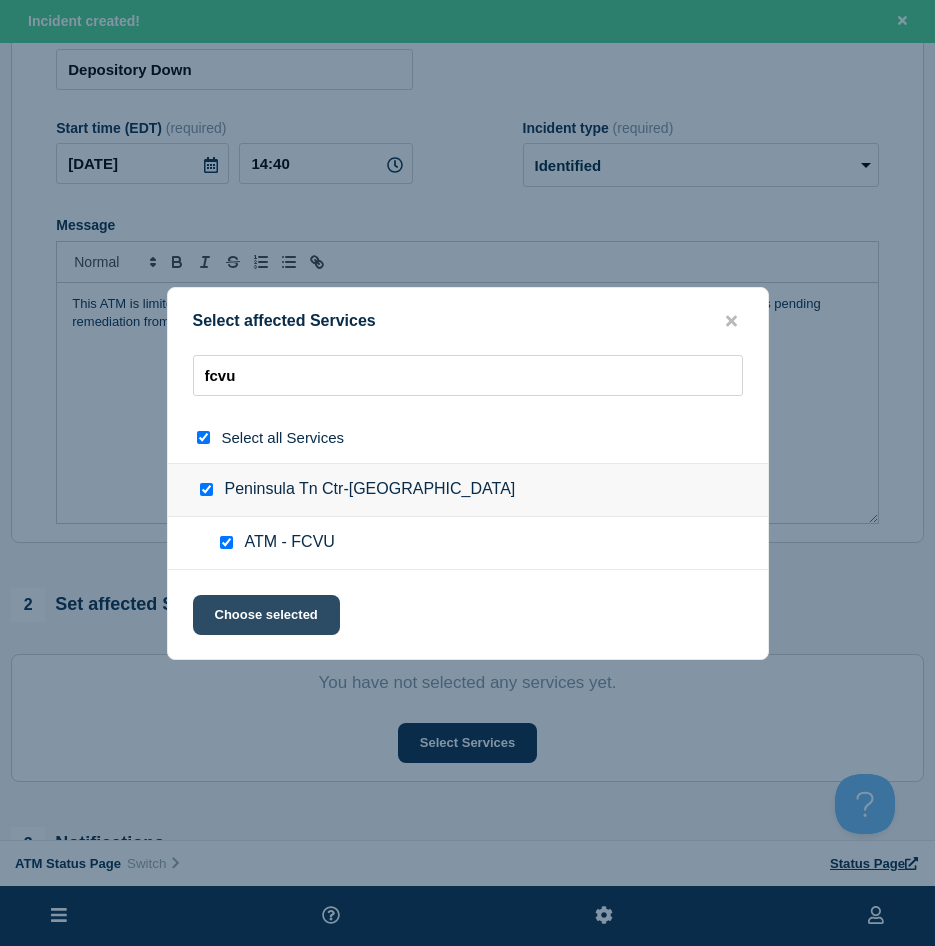 click on "Choose selected" 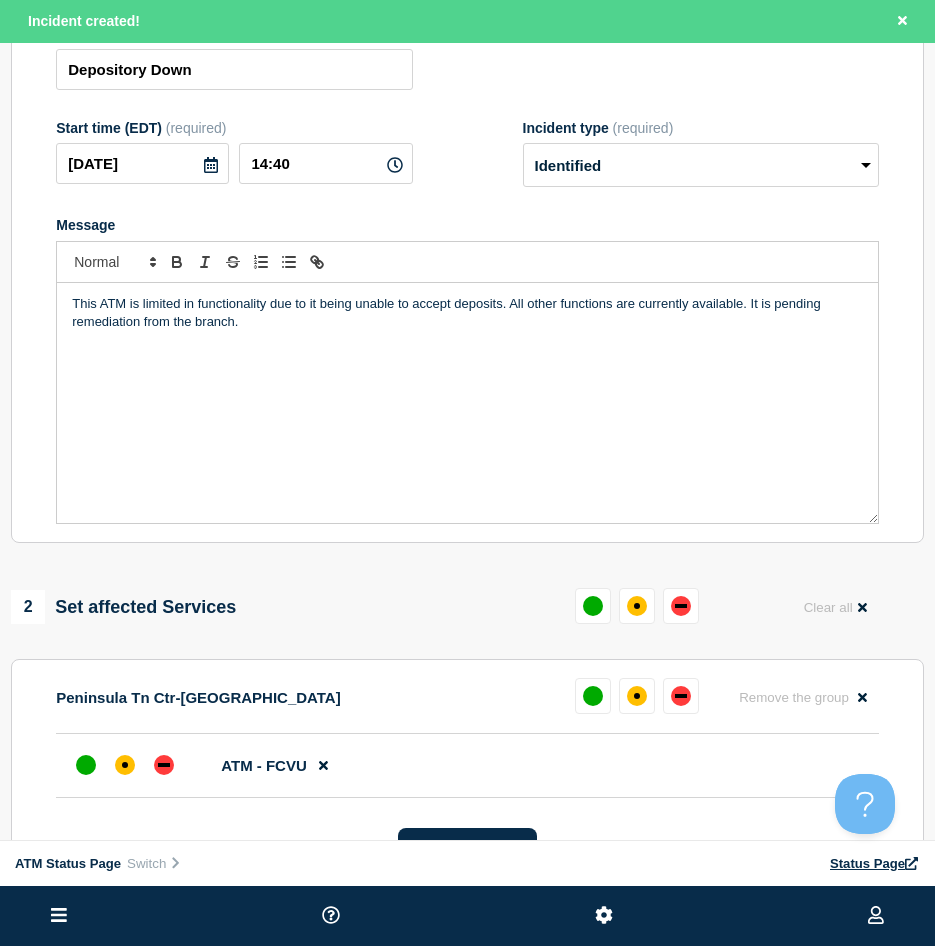 scroll, scrollTop: 500, scrollLeft: 0, axis: vertical 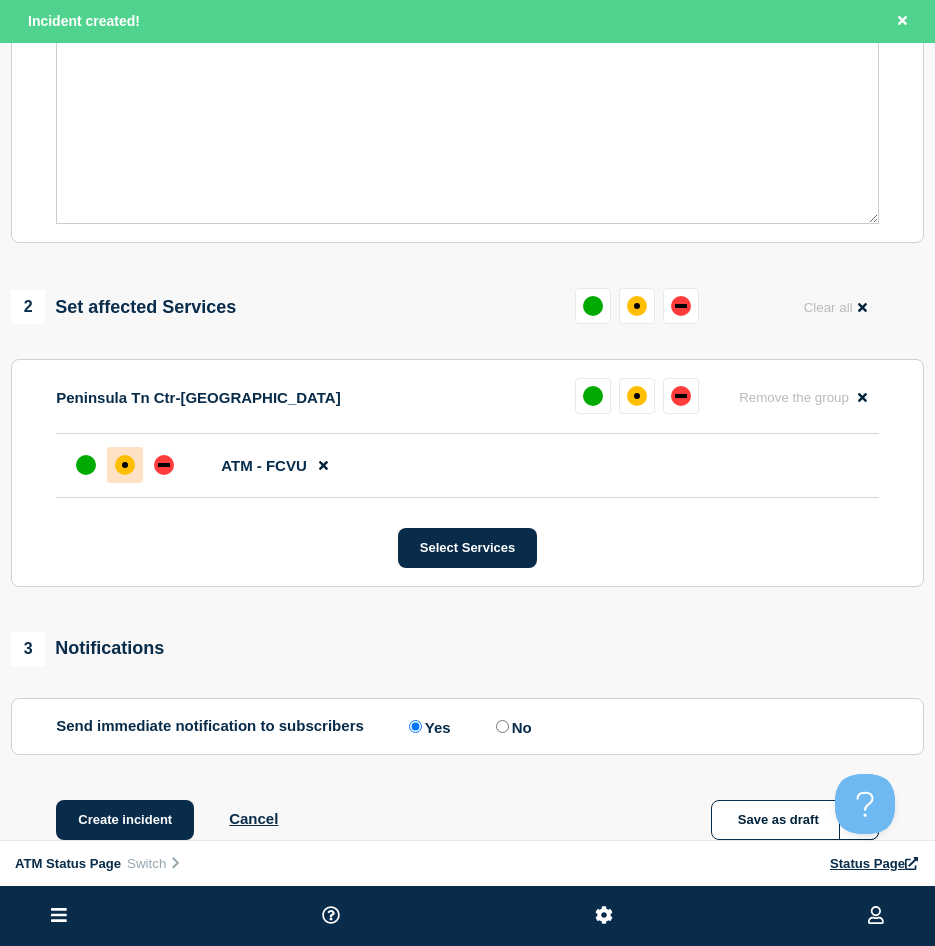 click at bounding box center [125, 465] 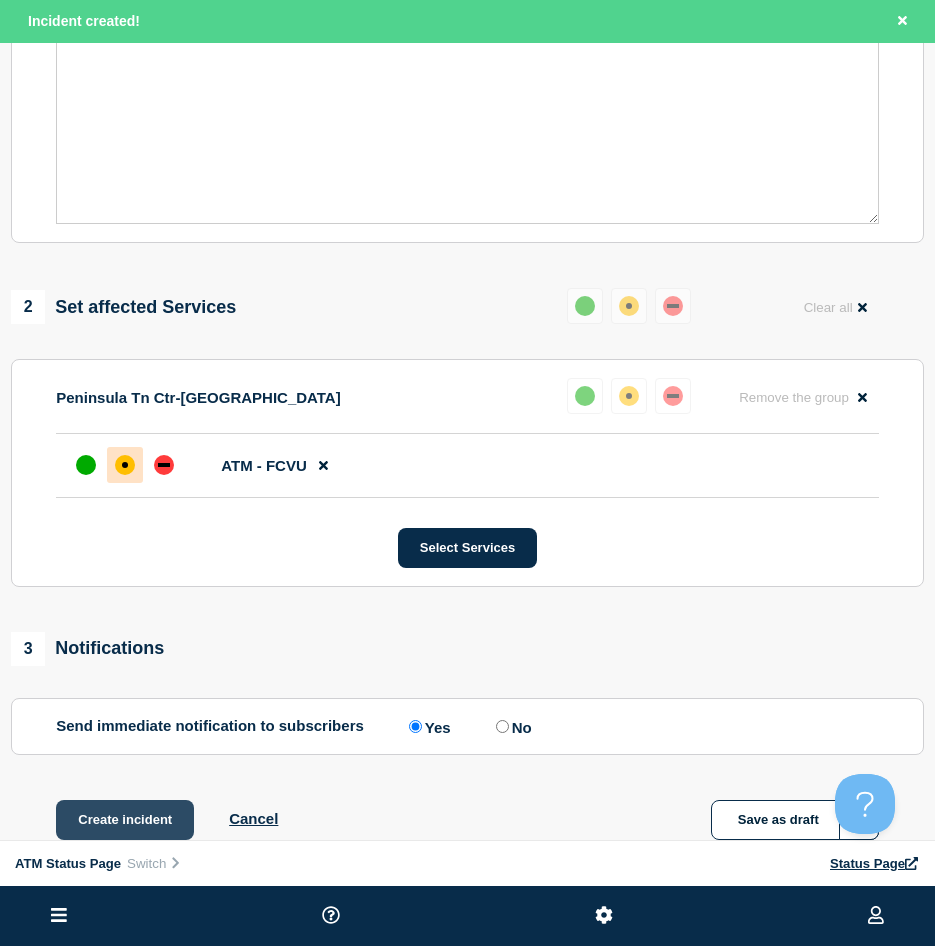 click on "Create incident" at bounding box center (125, 820) 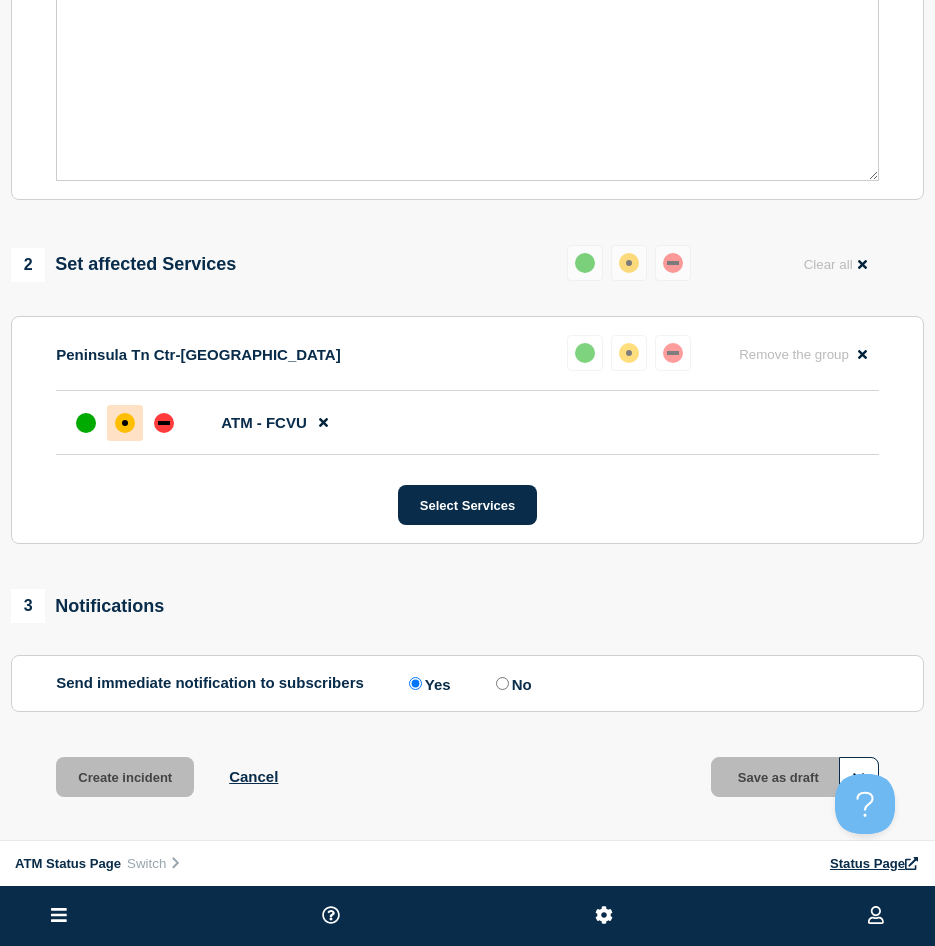 scroll, scrollTop: 457, scrollLeft: 0, axis: vertical 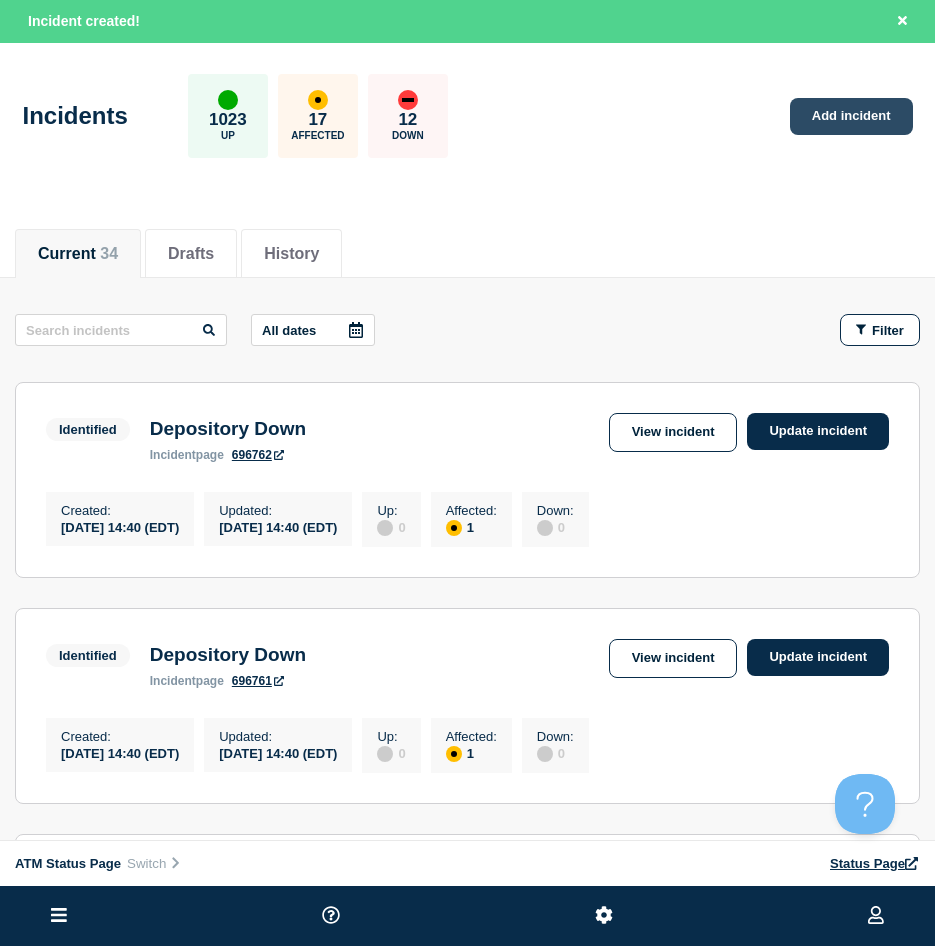 click on "Add incident" 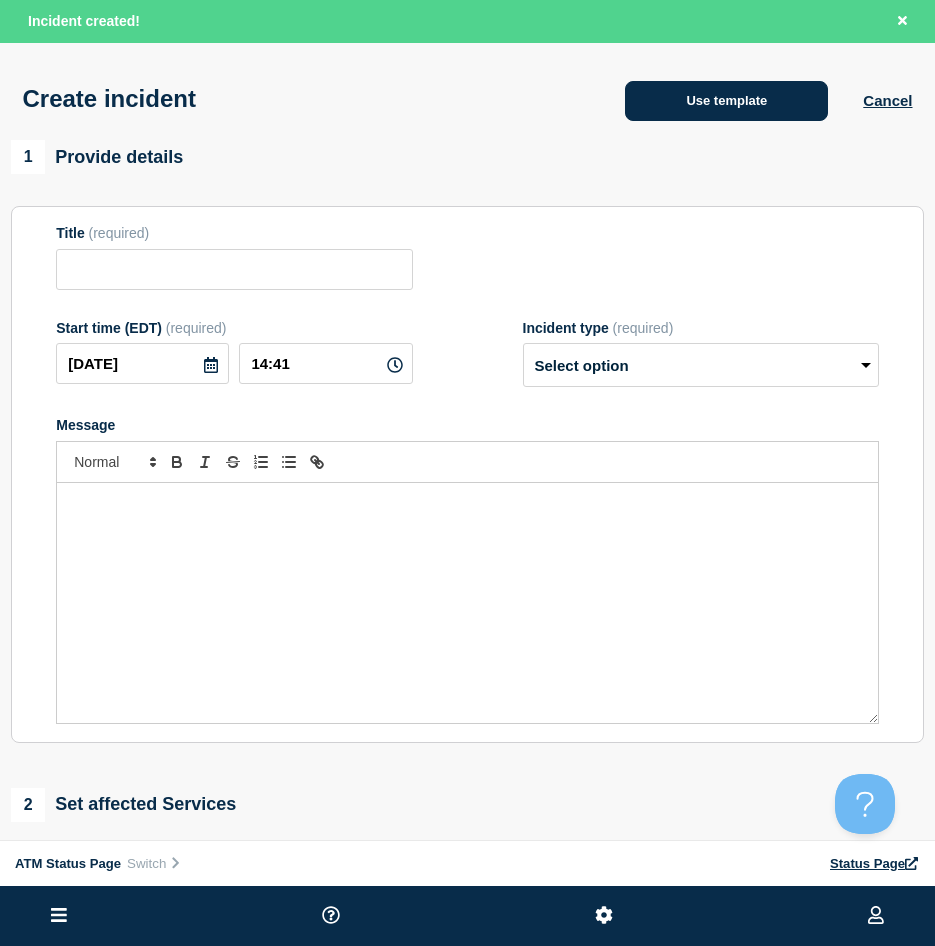 click on "Use template" at bounding box center (726, 101) 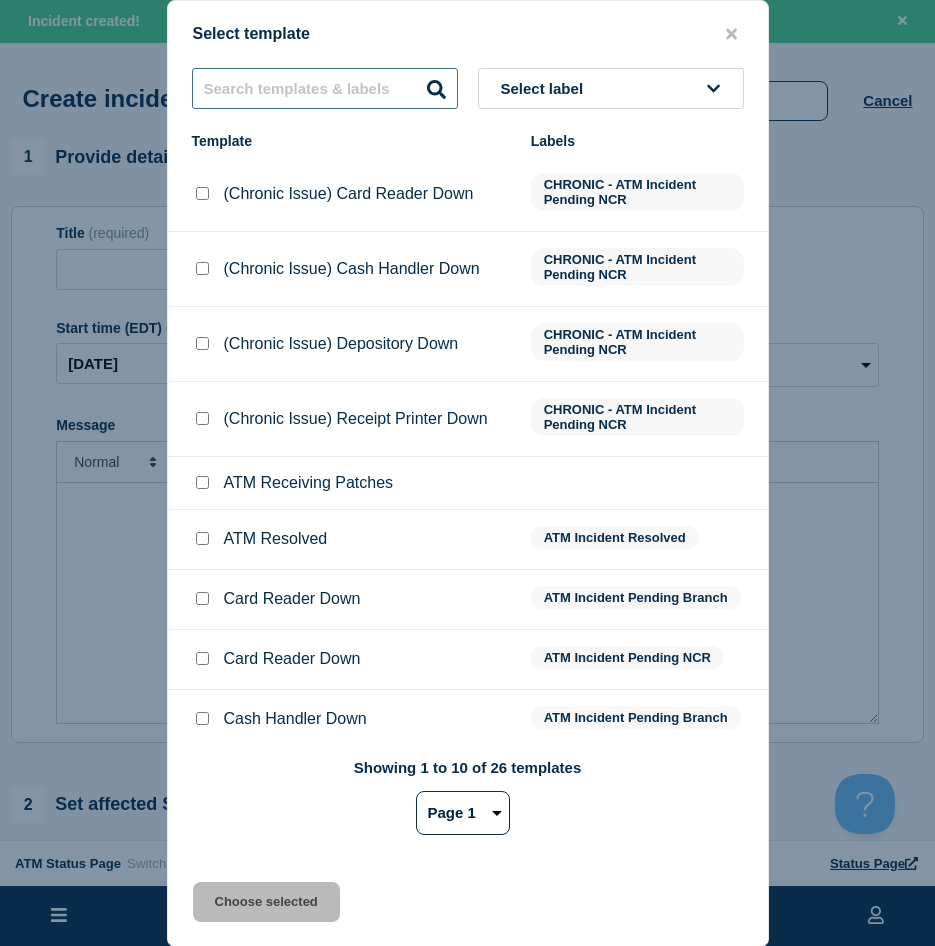 click at bounding box center [325, 88] 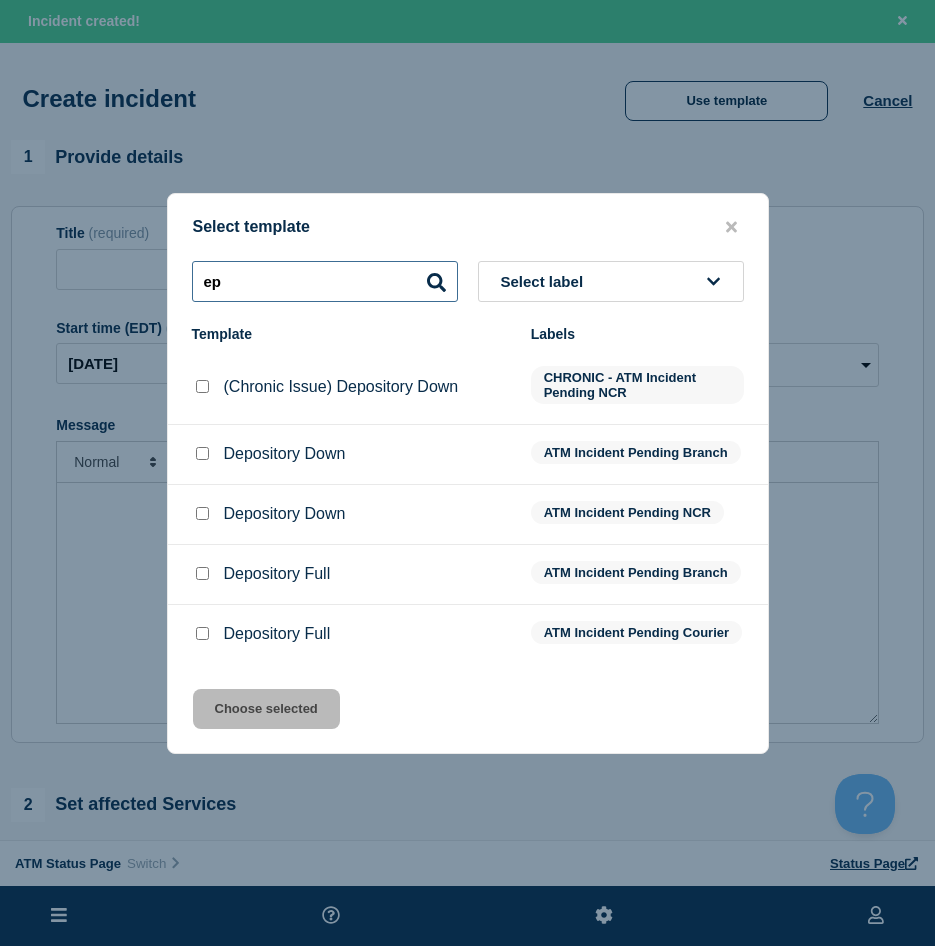 type on "e" 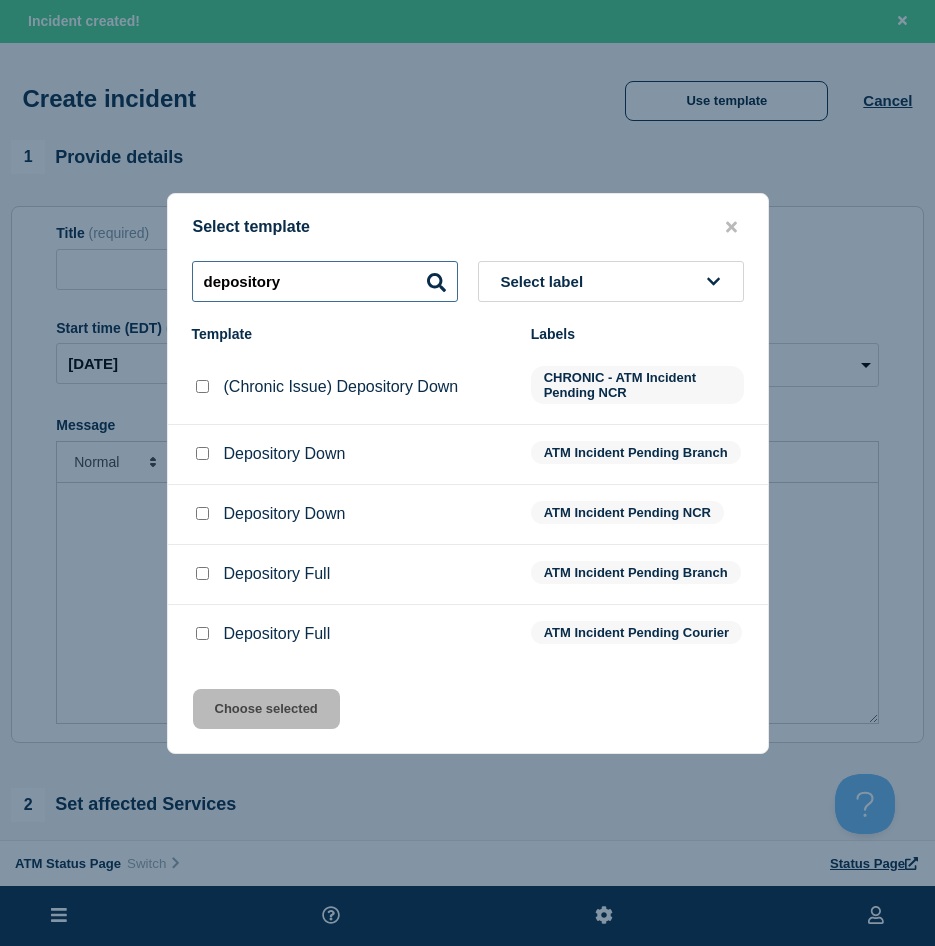 type on "depository" 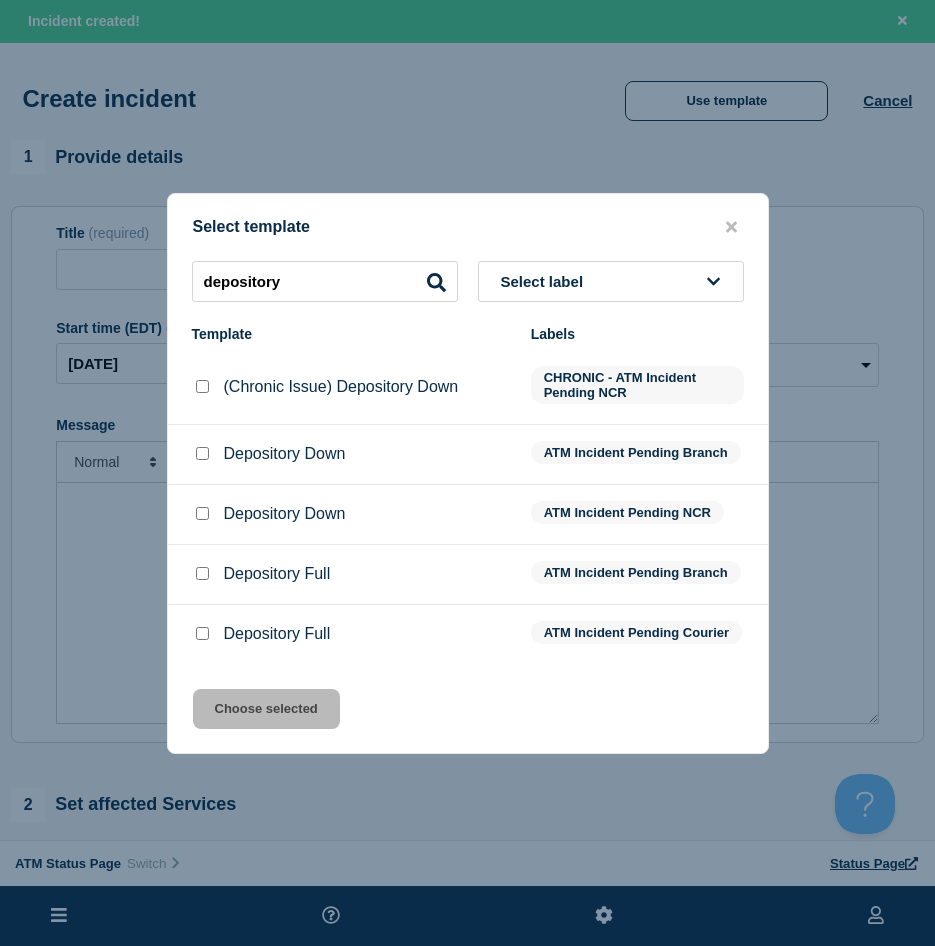 click at bounding box center [202, 453] 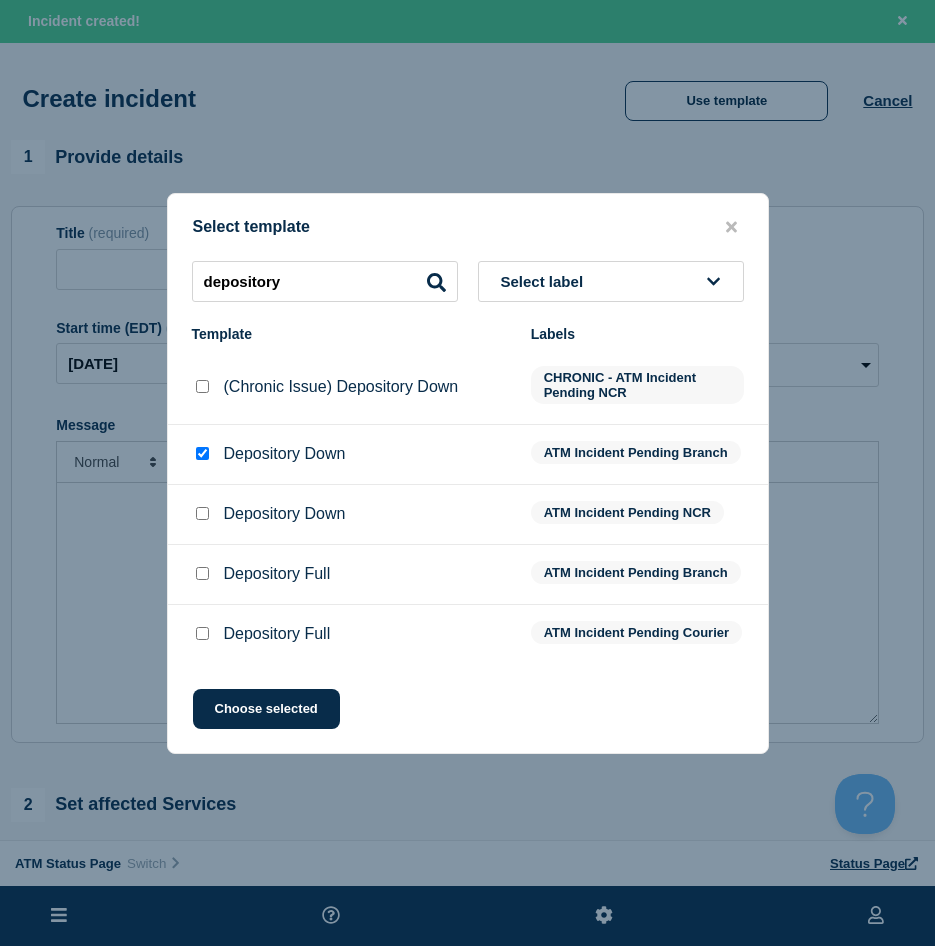 click at bounding box center (202, 513) 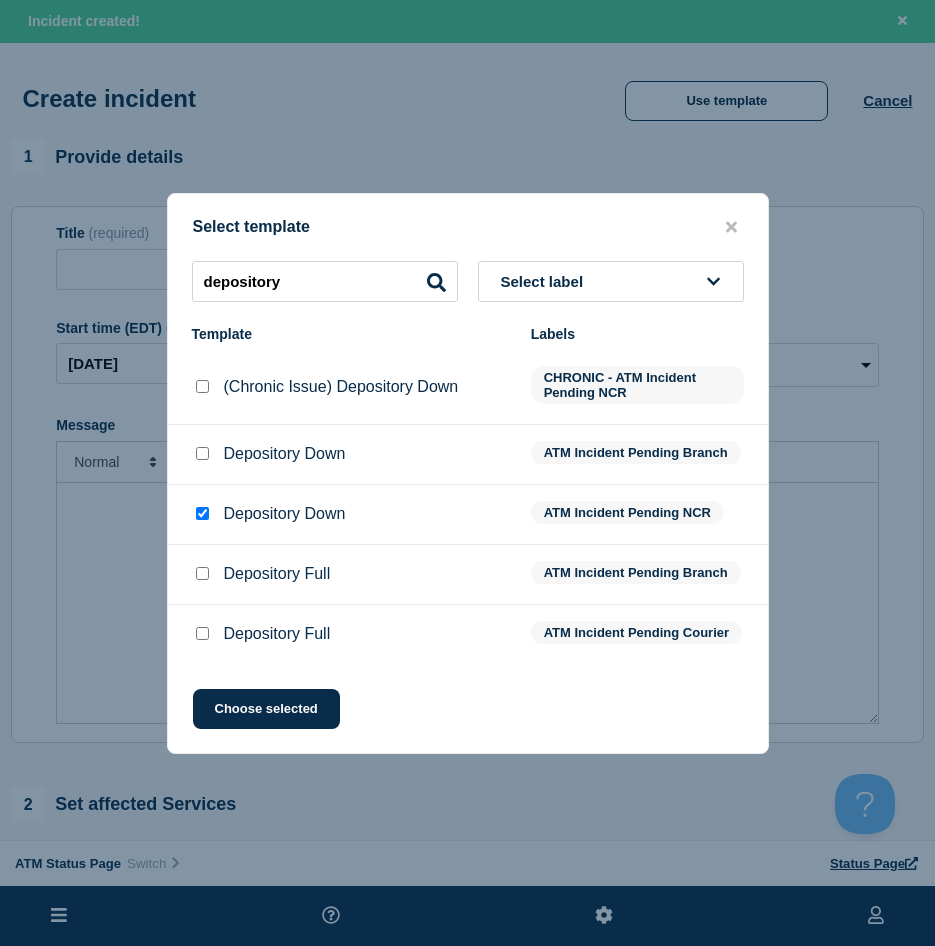 checkbox on "false" 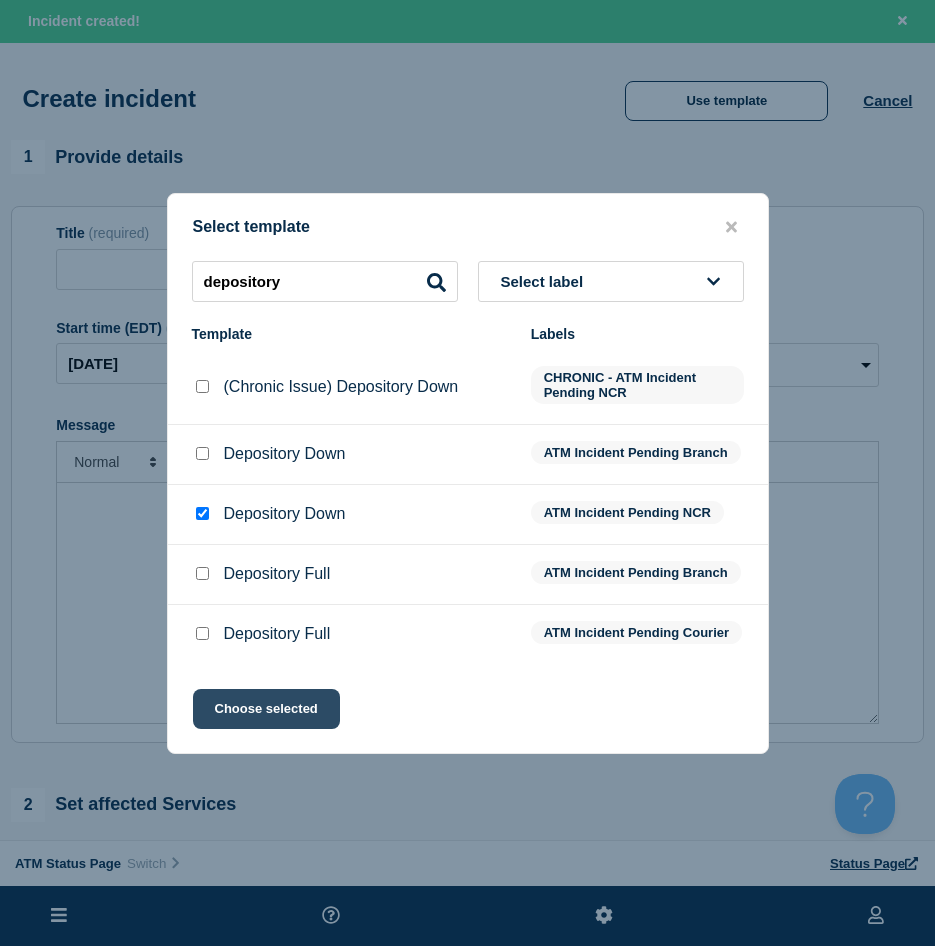 click on "Choose selected" 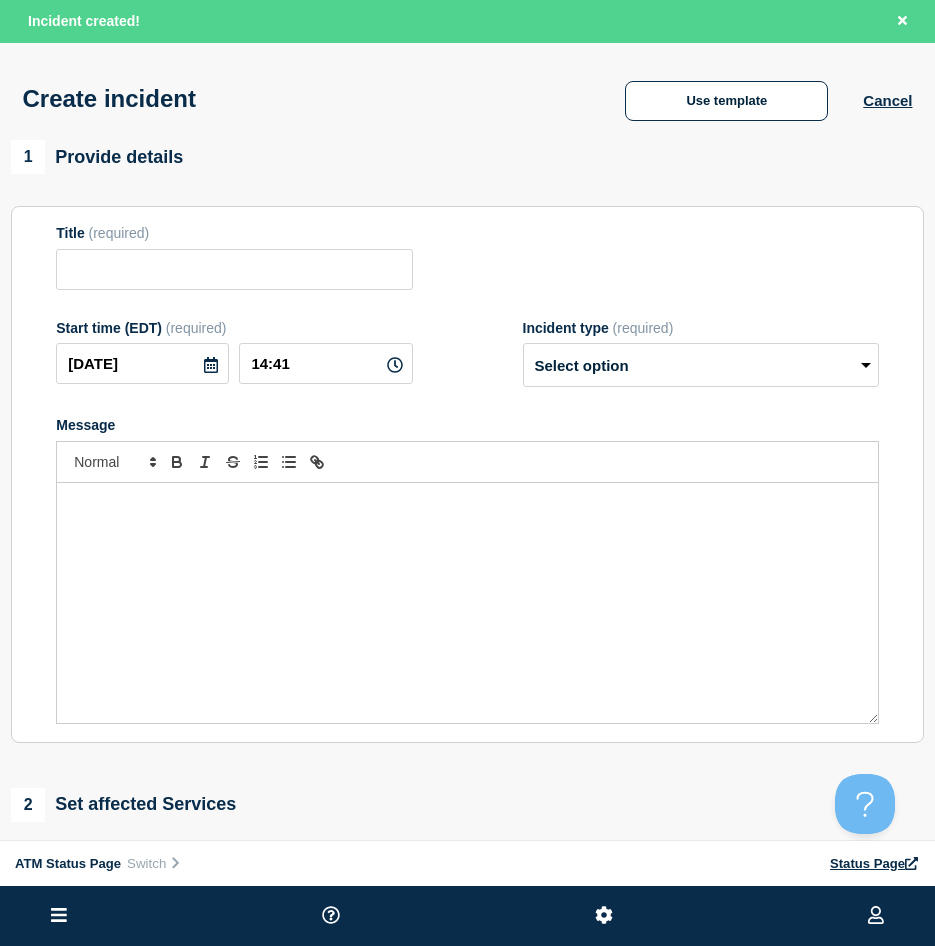 scroll, scrollTop: 100, scrollLeft: 0, axis: vertical 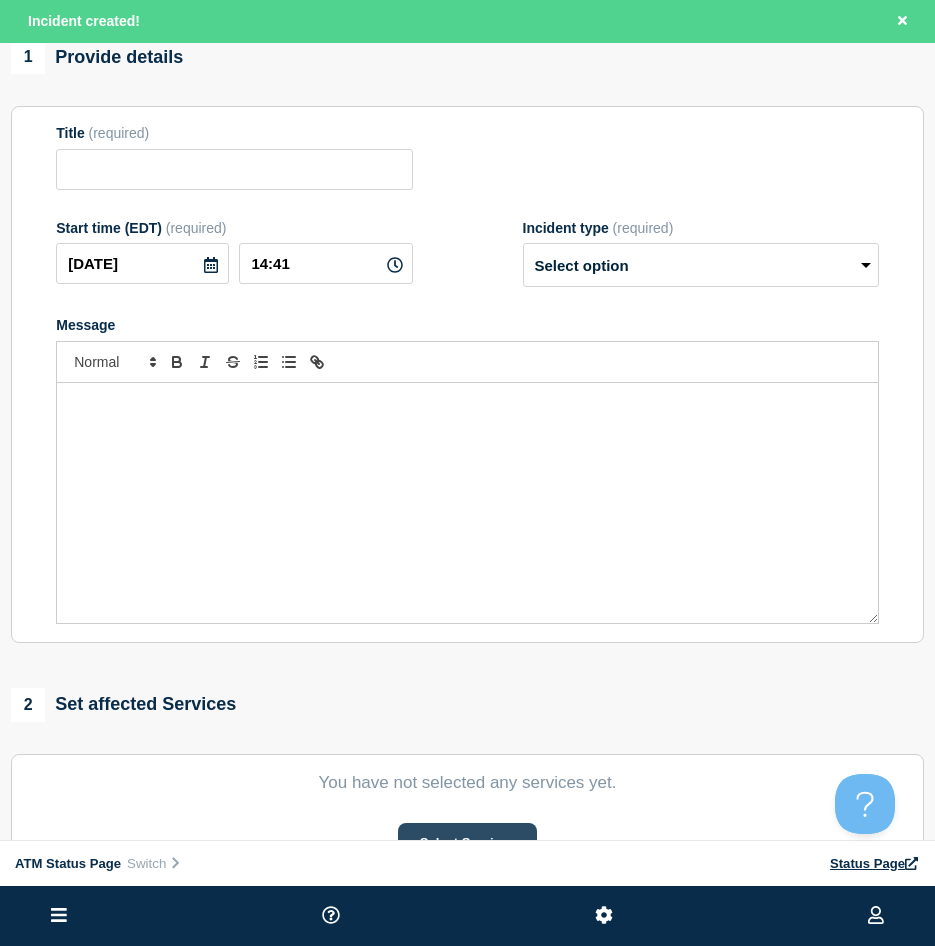 type on "Depository Down" 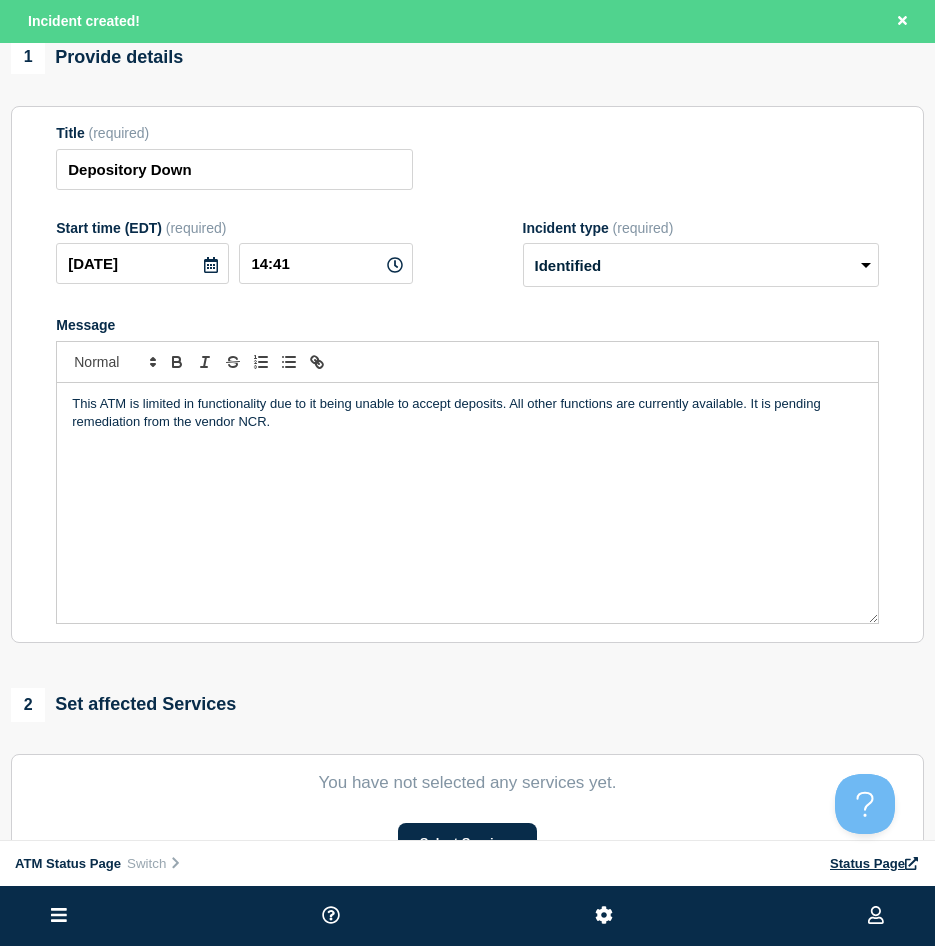 click on "You have not selected any services yet. Select Services" at bounding box center (467, 818) 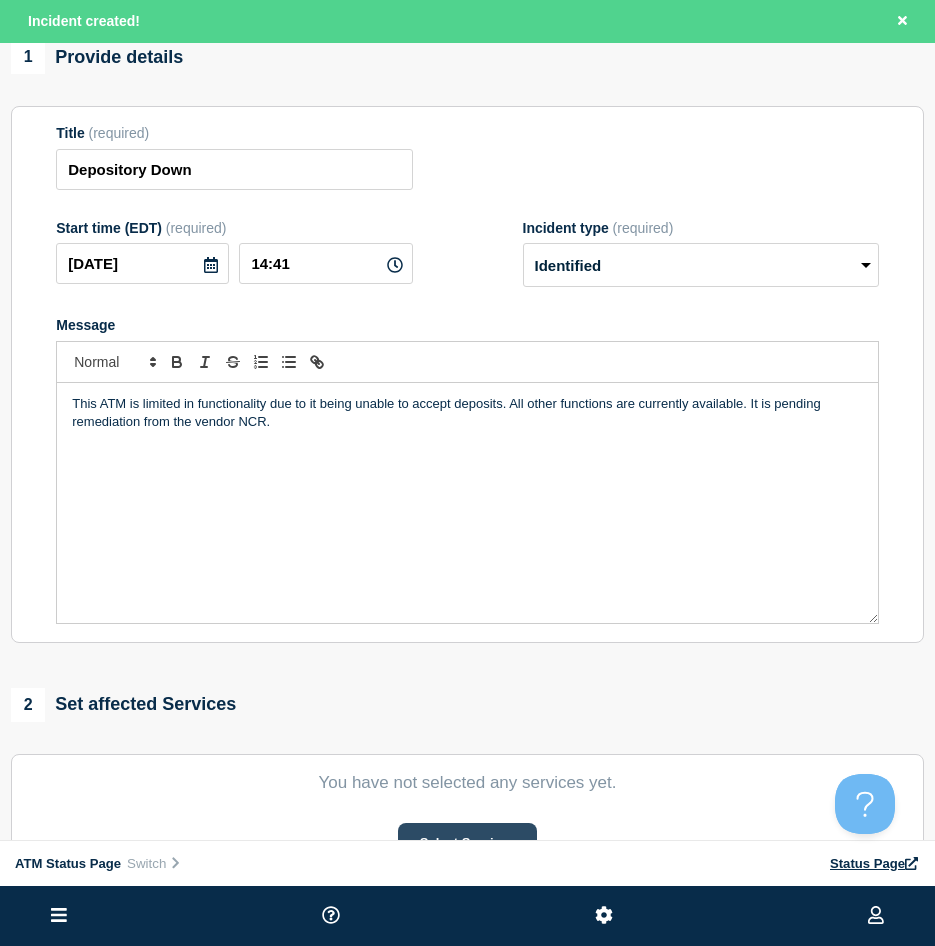 click on "Select Services" at bounding box center (467, 843) 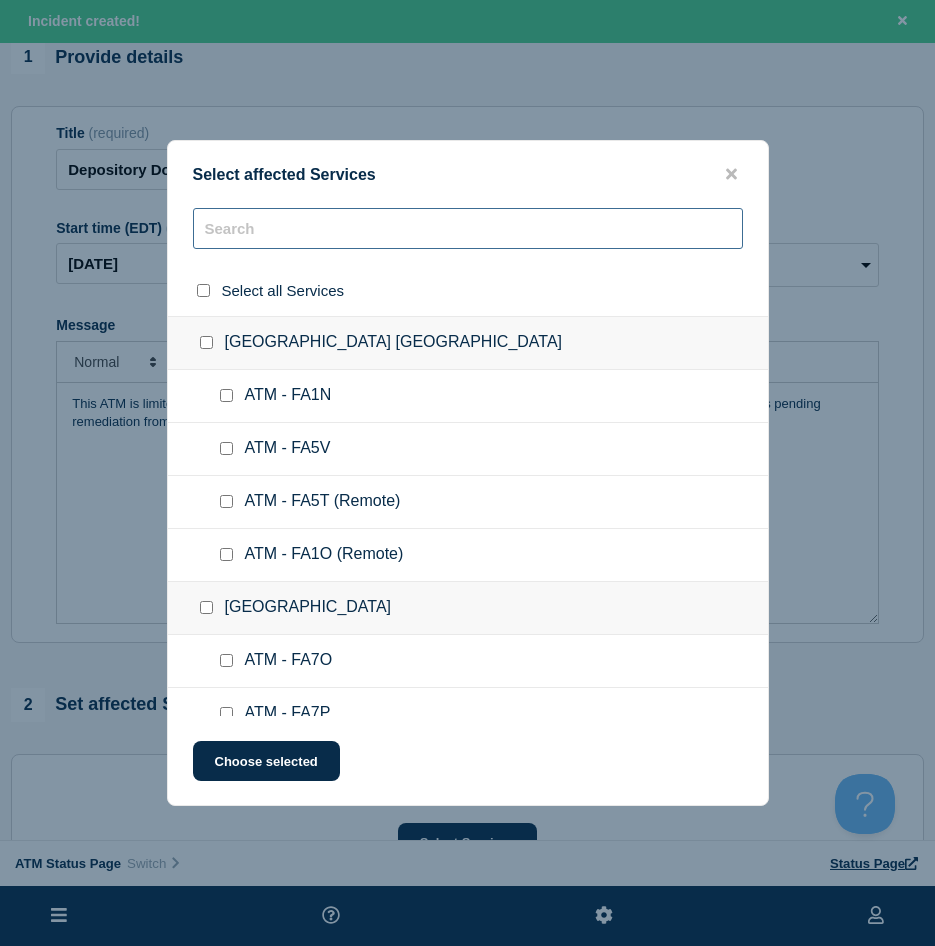 click at bounding box center (468, 228) 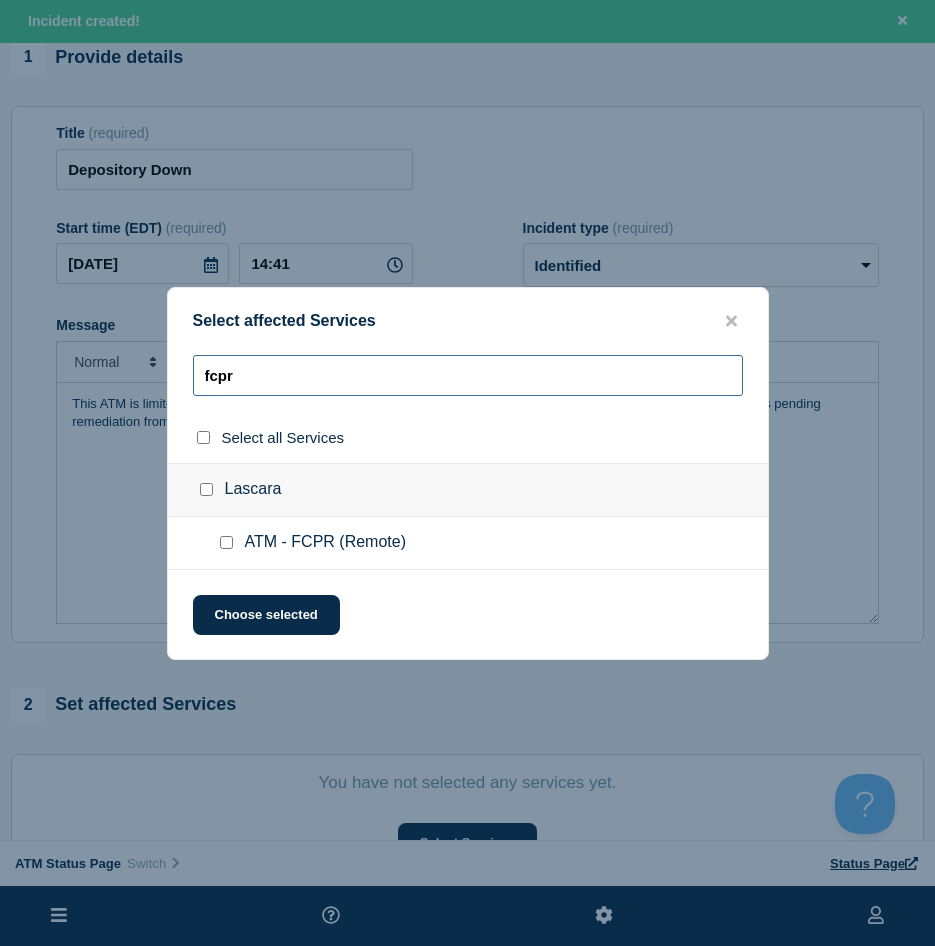 type on "fcpr" 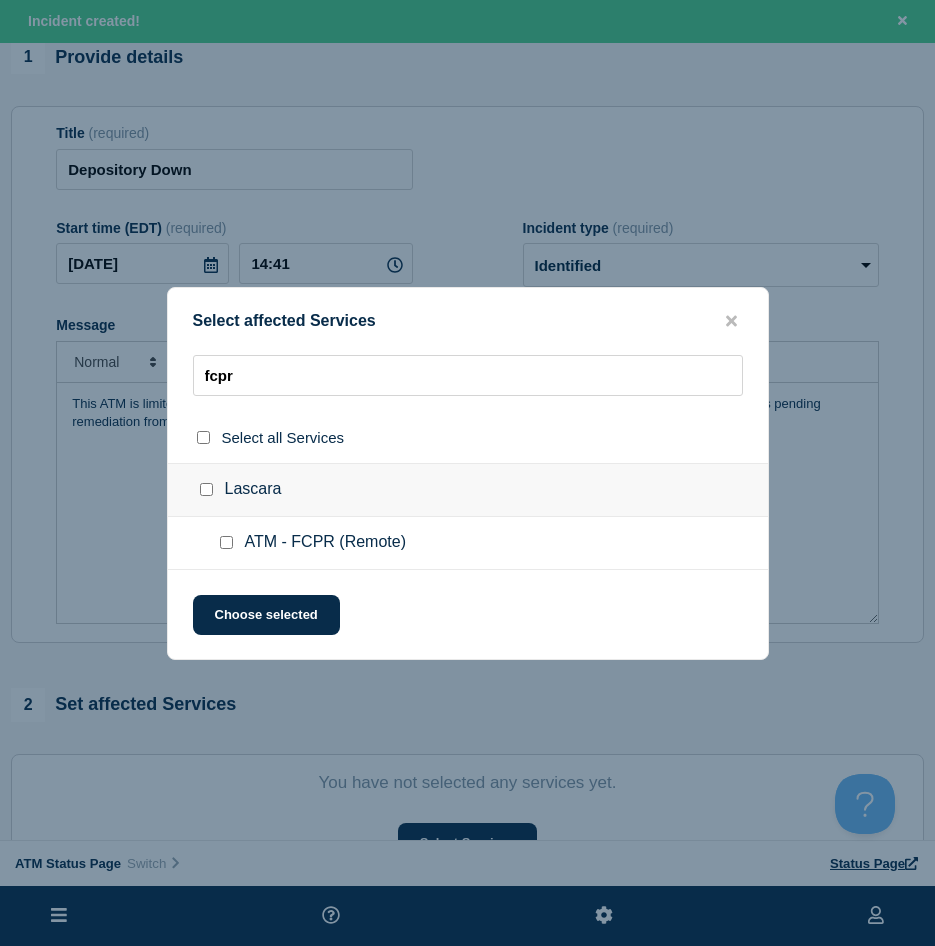 click at bounding box center (226, 542) 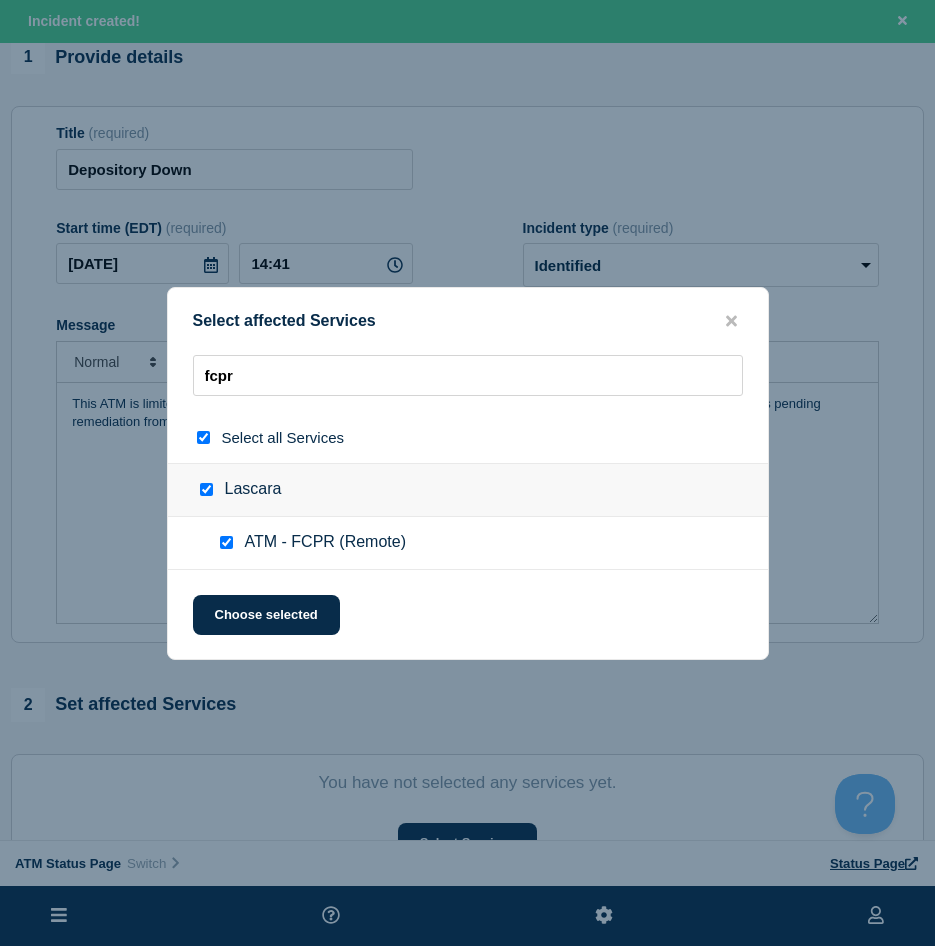 checkbox on "true" 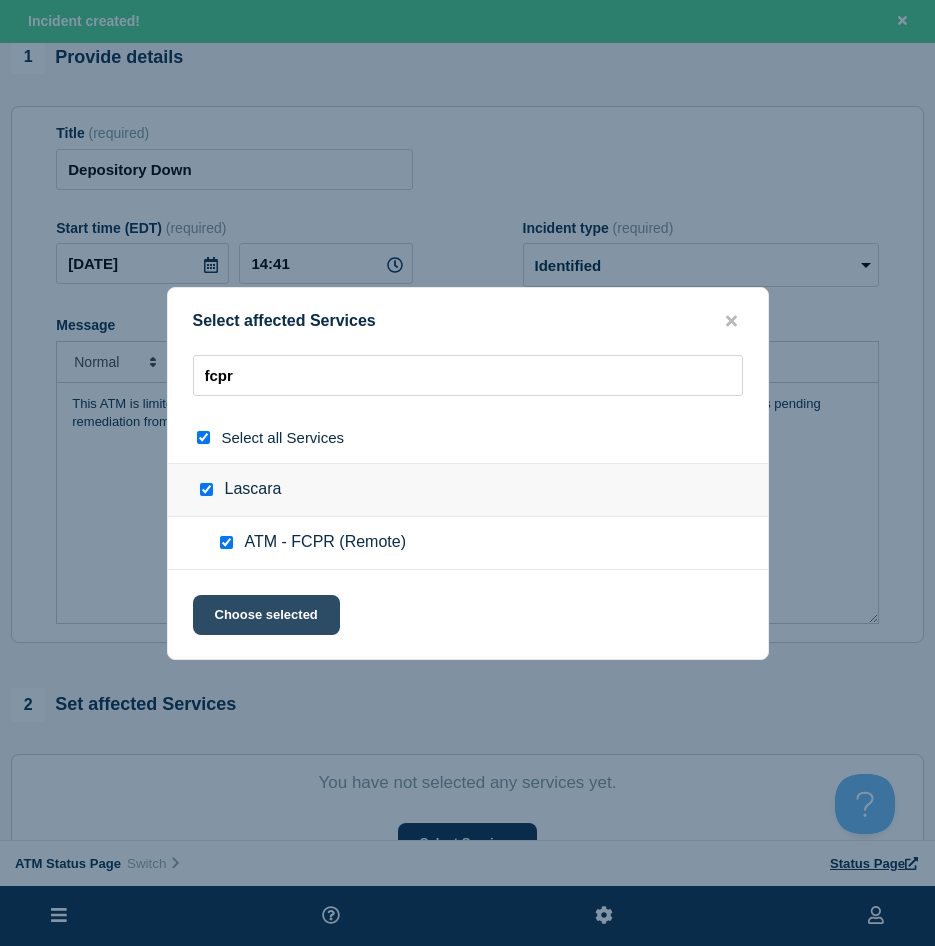 click on "Choose selected" 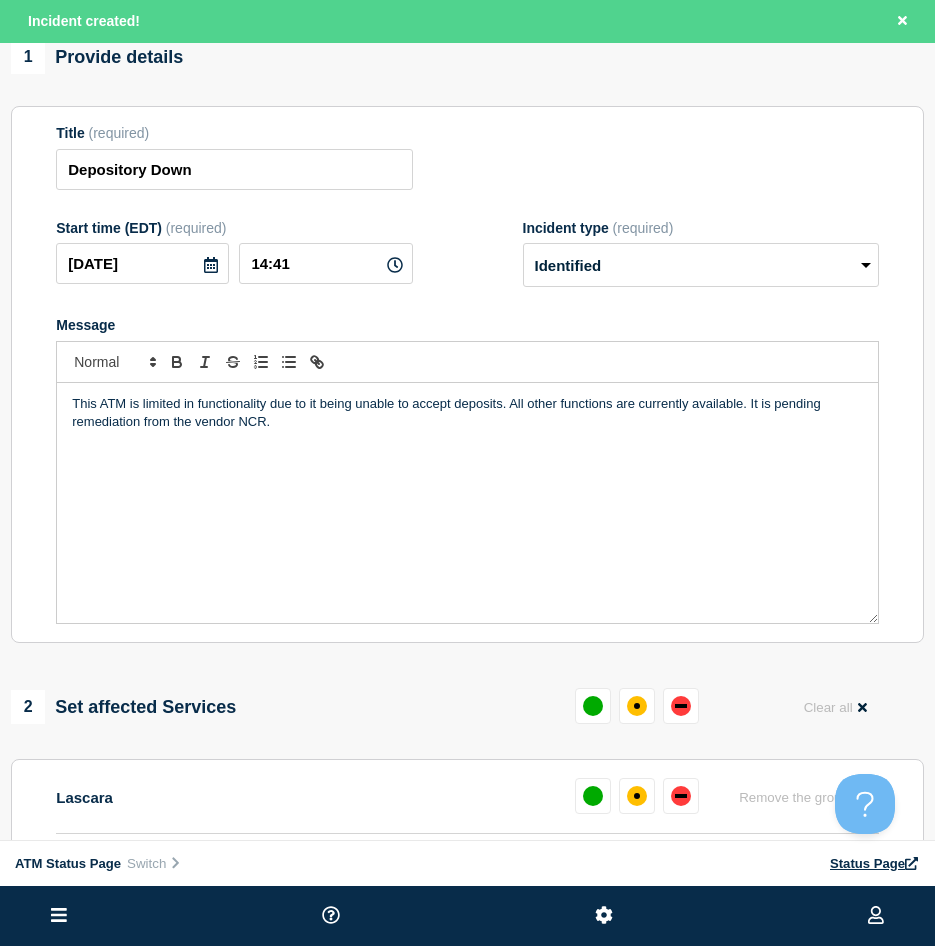 scroll, scrollTop: 300, scrollLeft: 0, axis: vertical 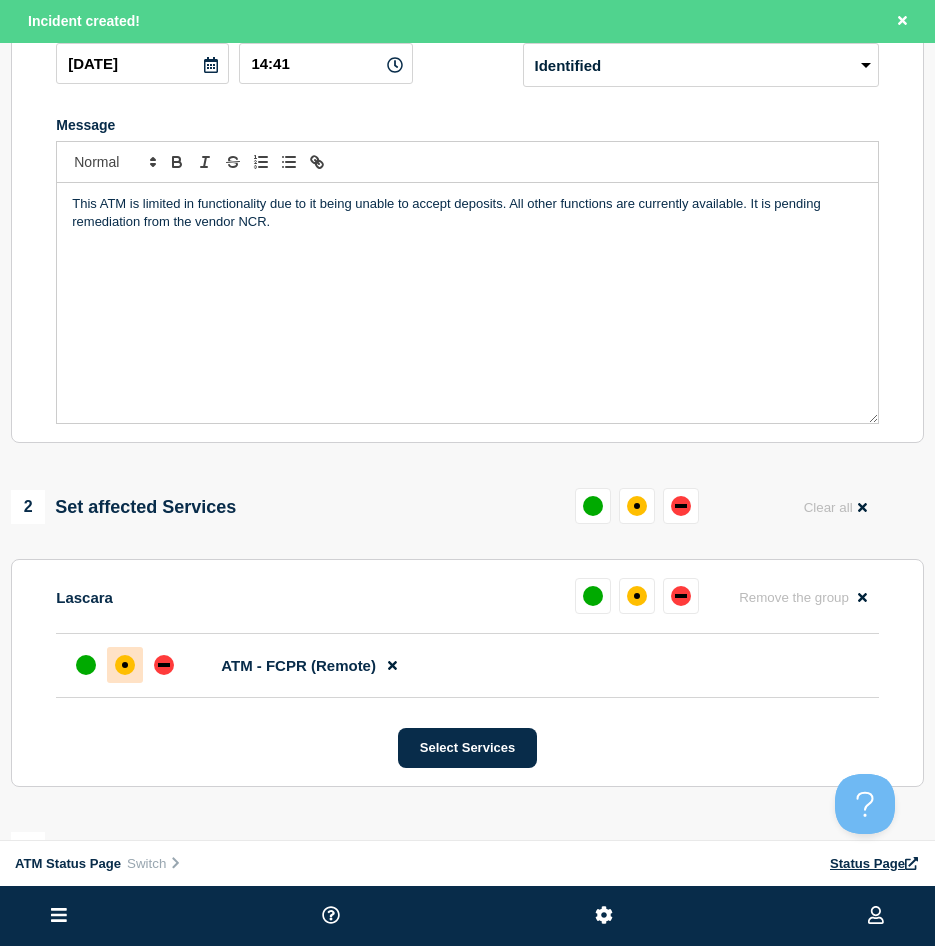 click at bounding box center (125, 665) 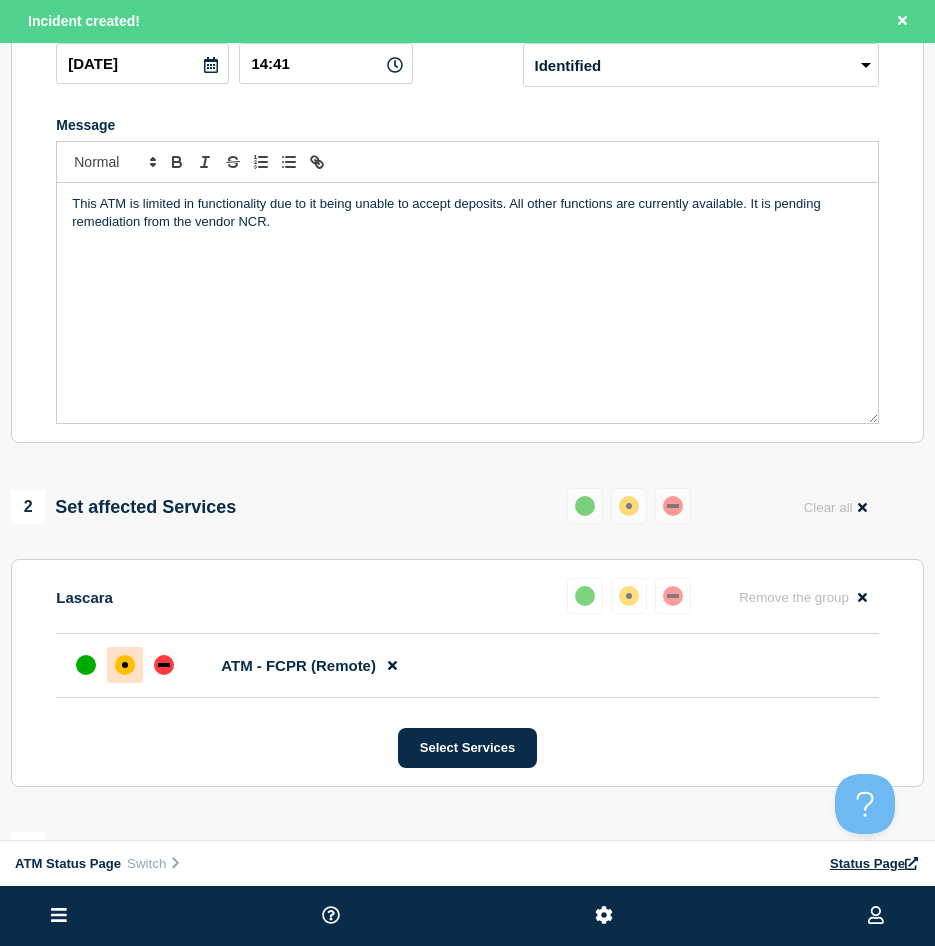 scroll, scrollTop: 500, scrollLeft: 0, axis: vertical 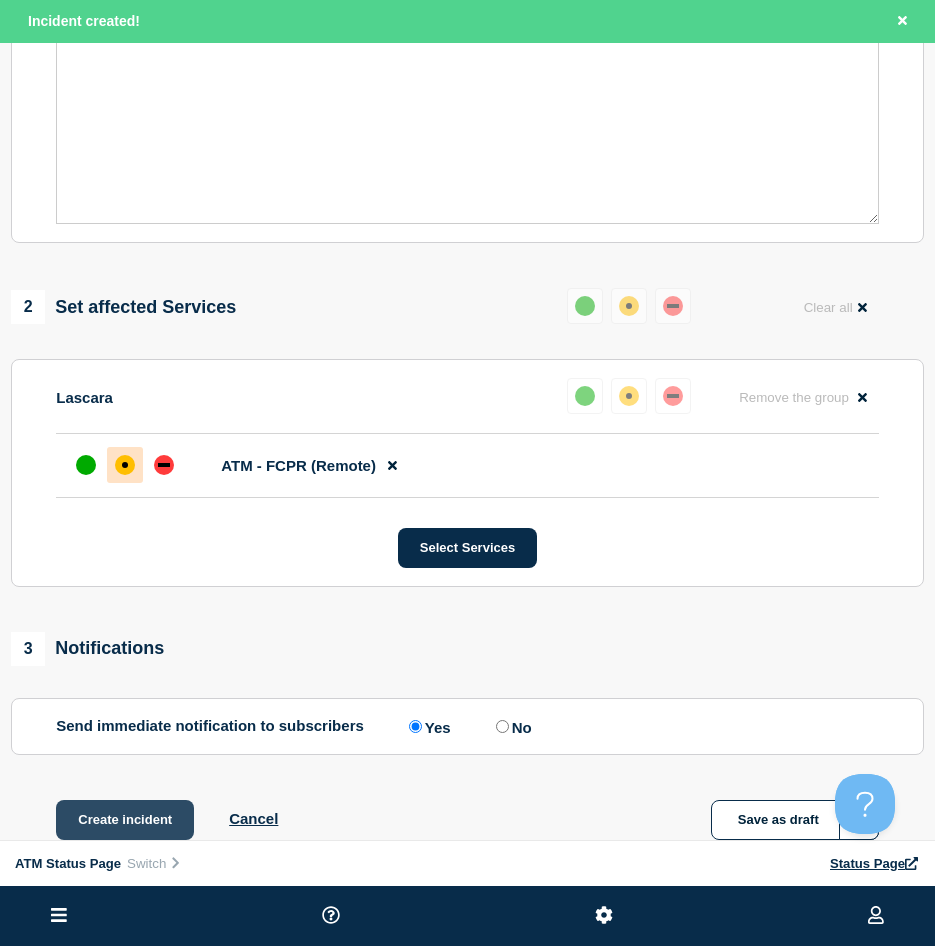 click on "Create incident" at bounding box center [125, 820] 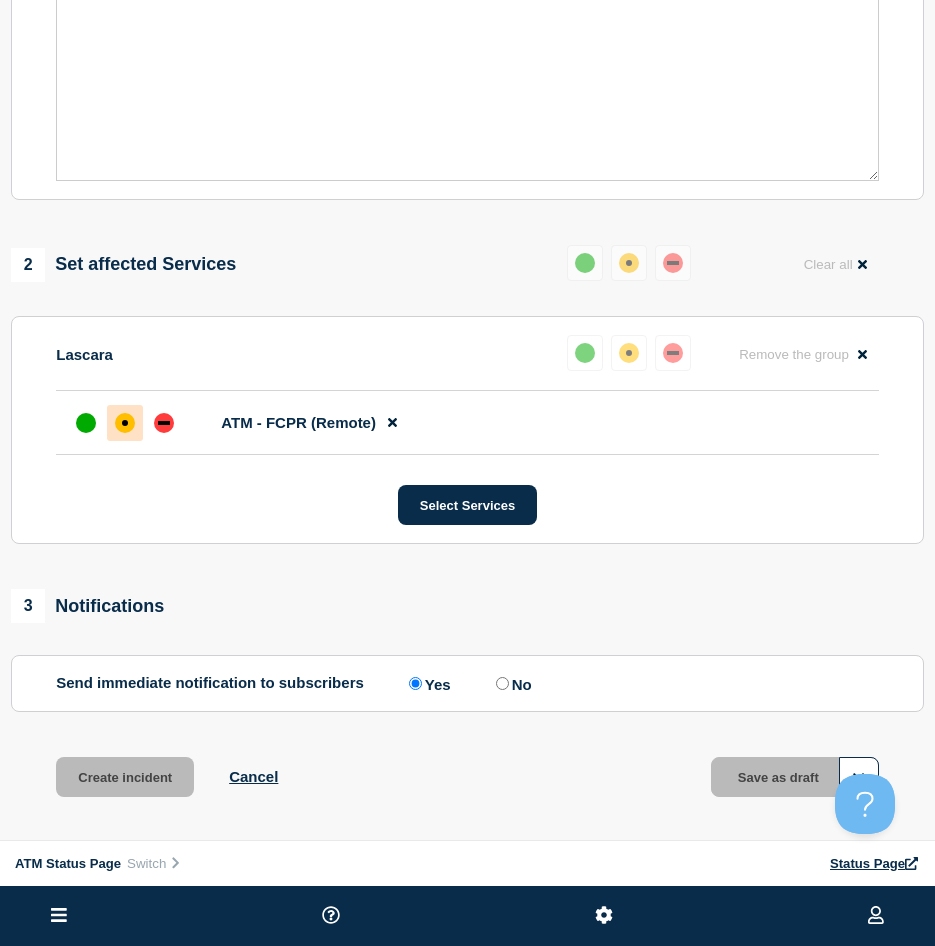 scroll, scrollTop: 457, scrollLeft: 0, axis: vertical 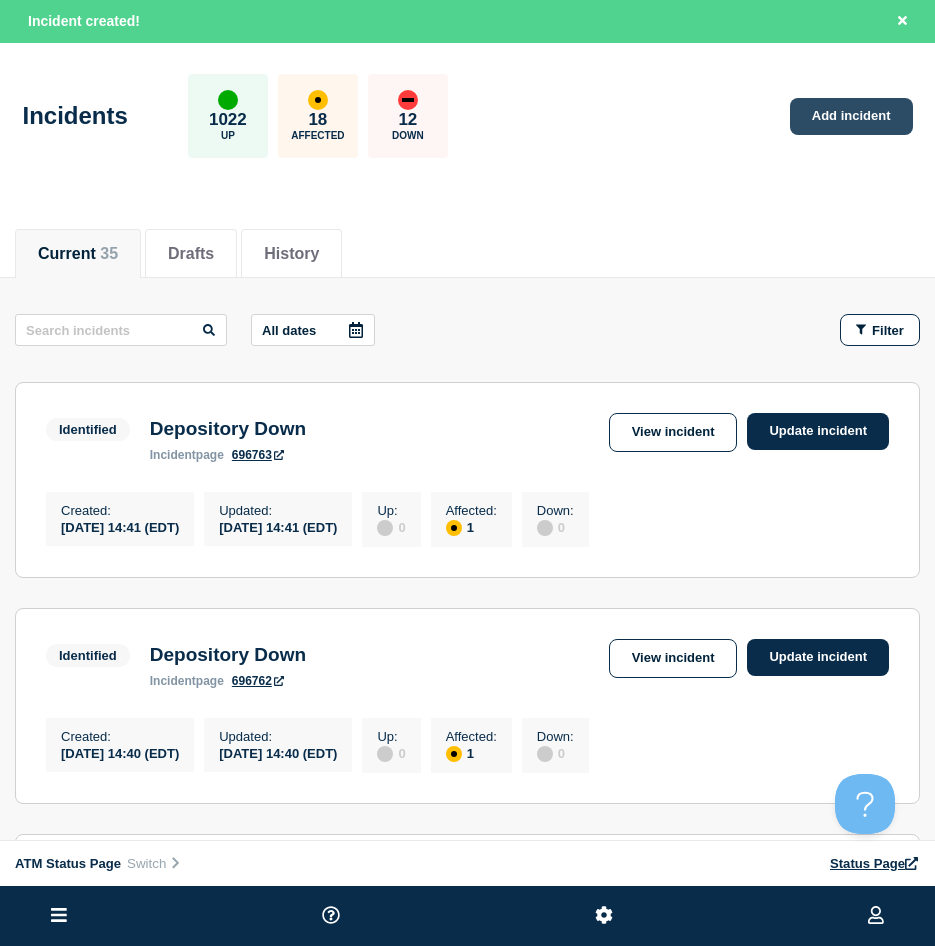 click on "Add incident" 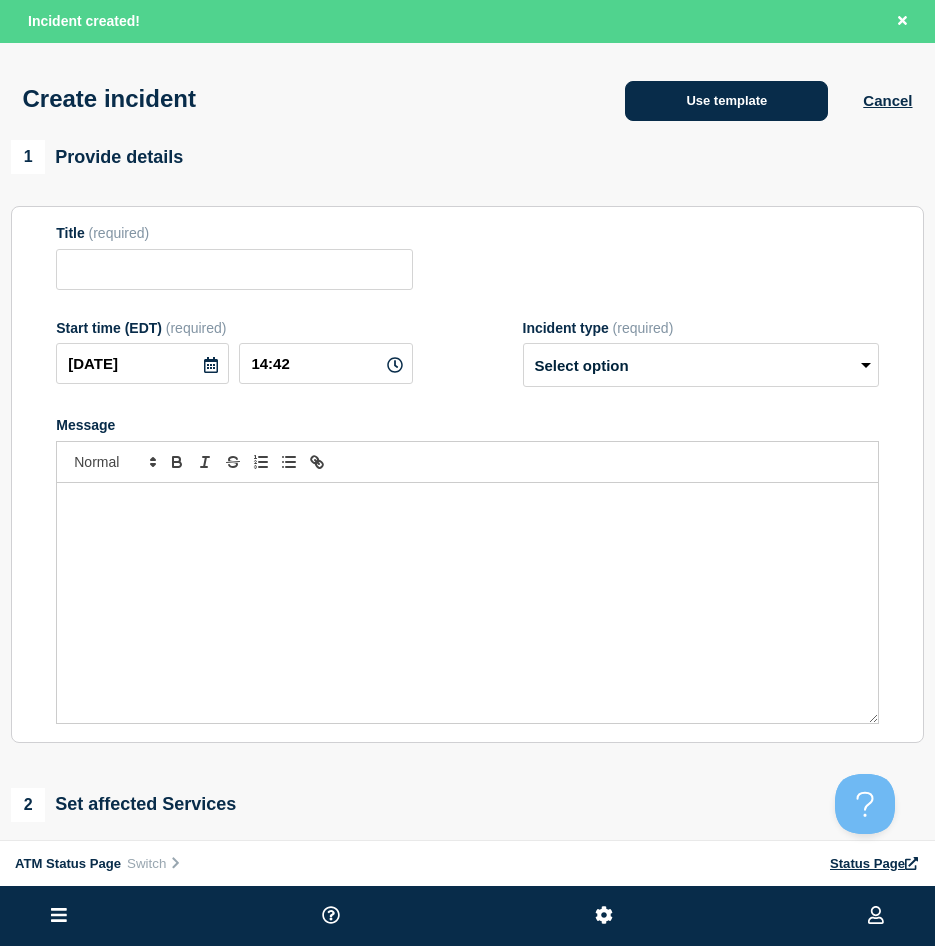 click on "Use template" at bounding box center [726, 101] 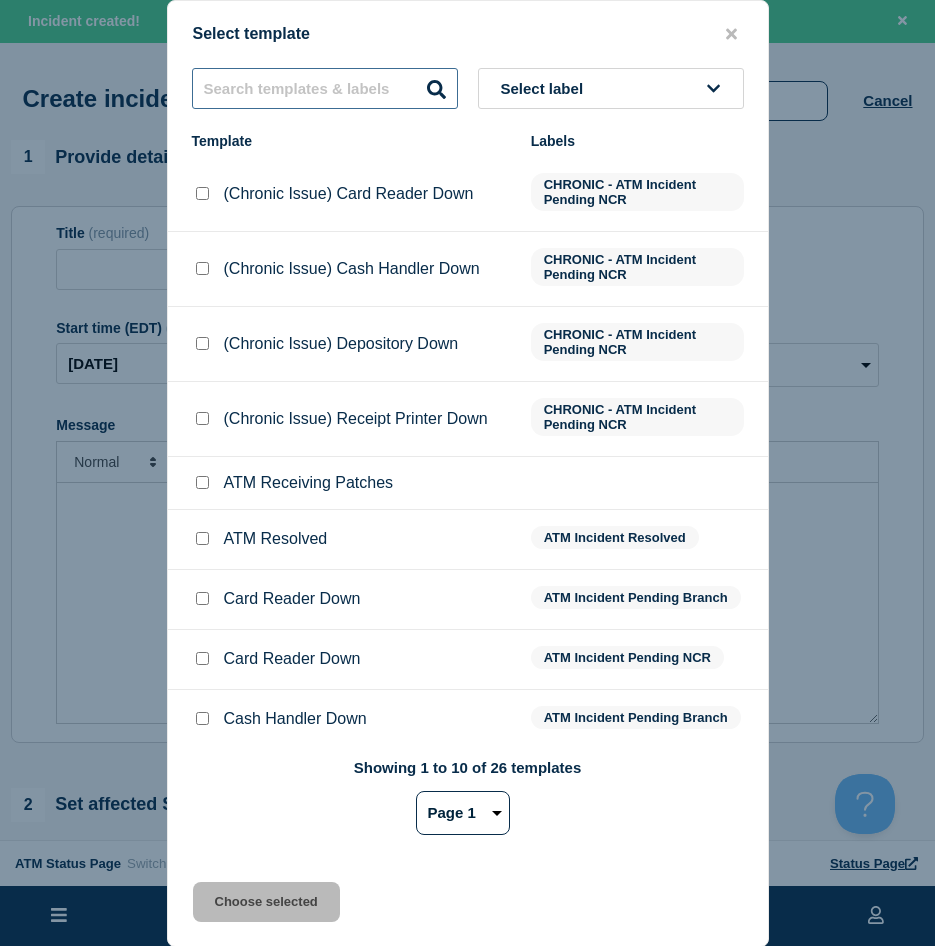 click at bounding box center (325, 88) 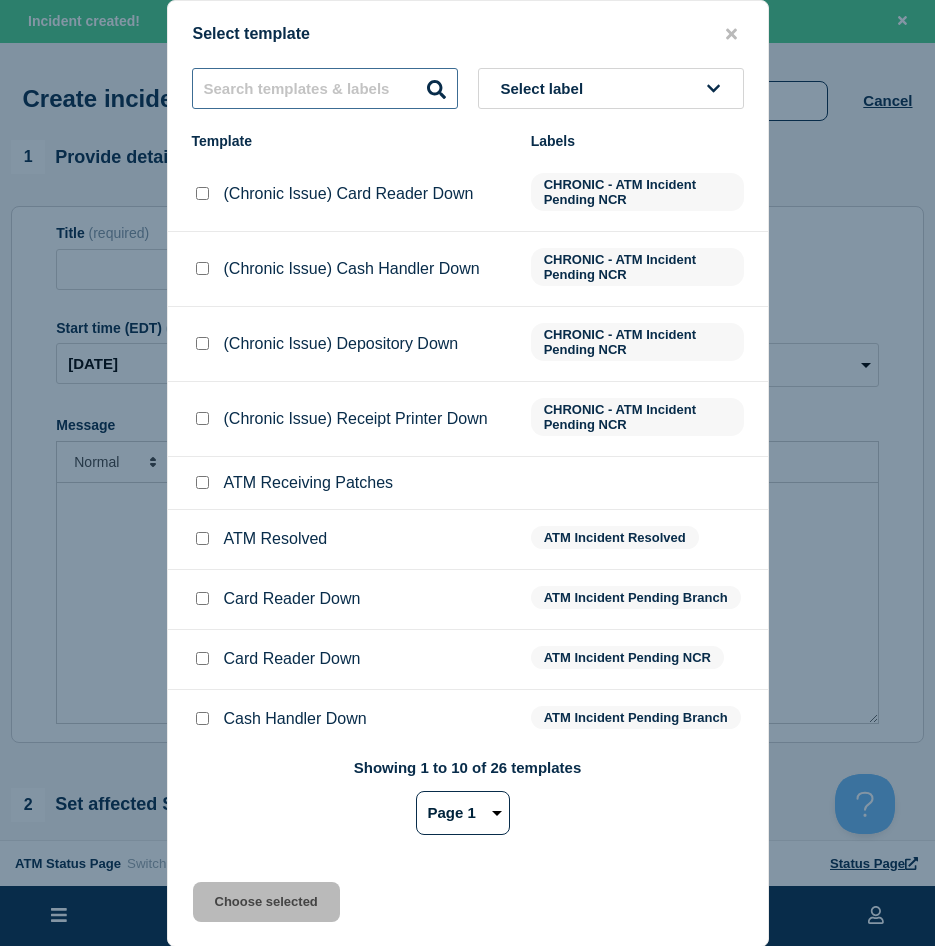 type on "a" 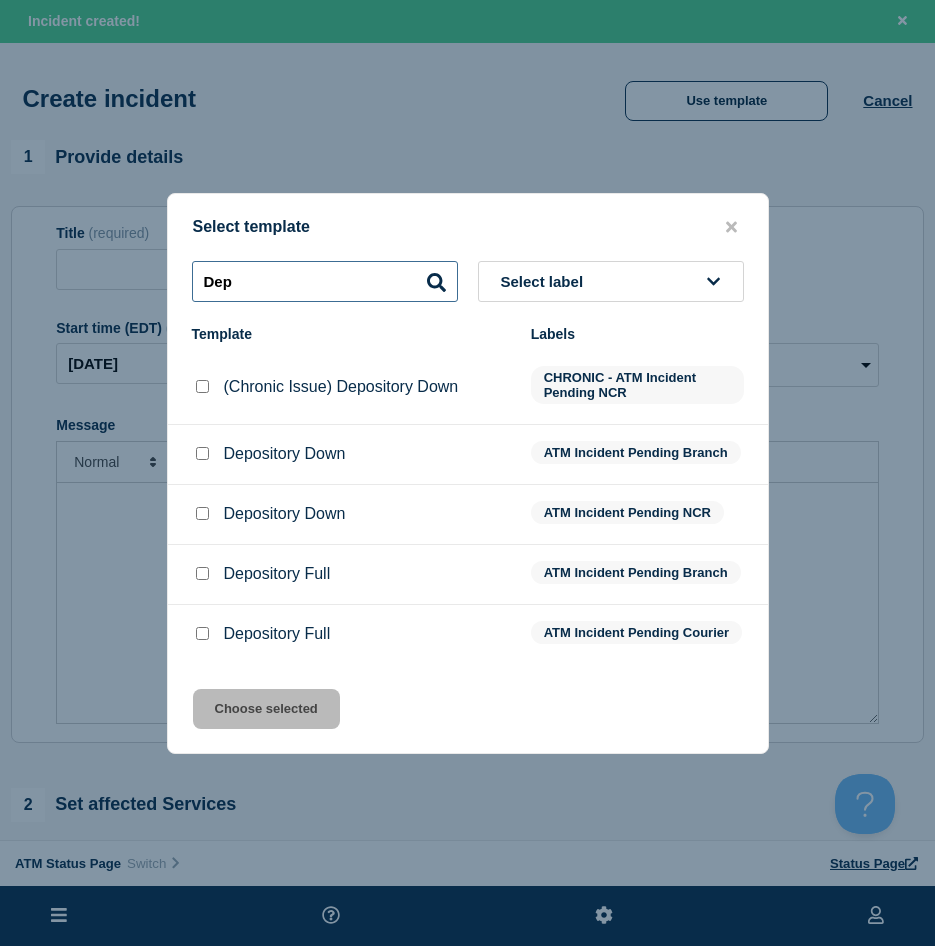 type on "Dep" 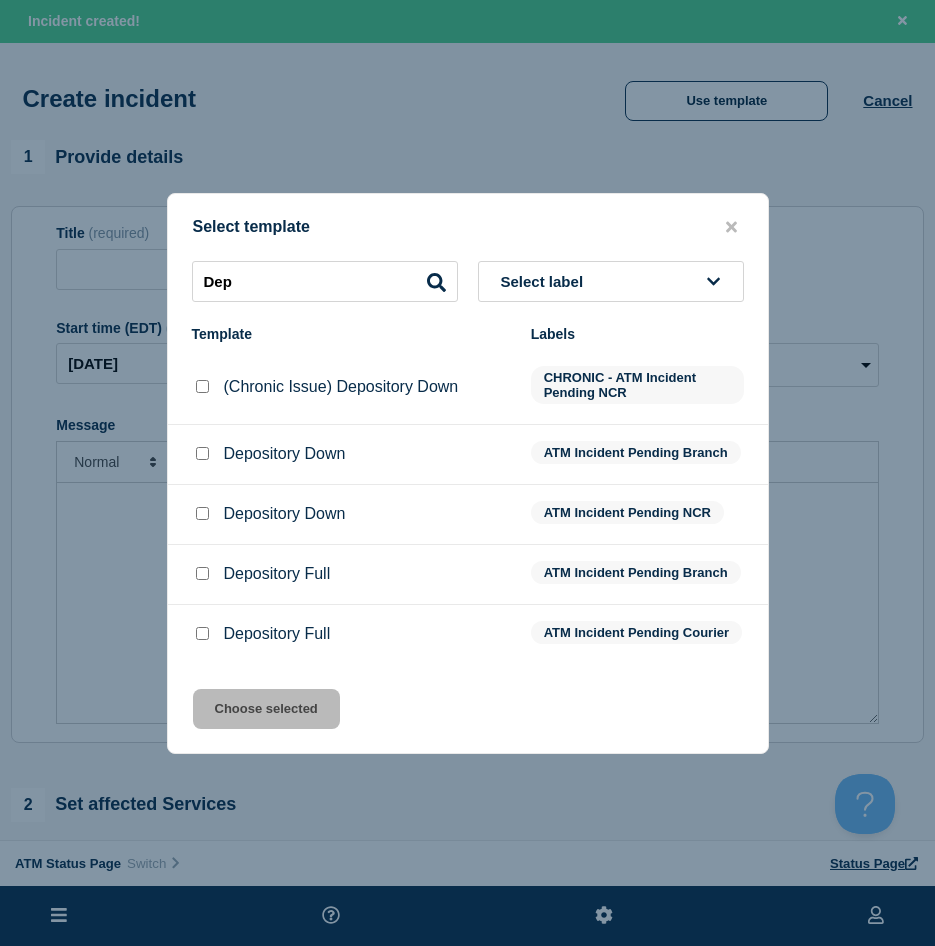 click at bounding box center (202, 453) 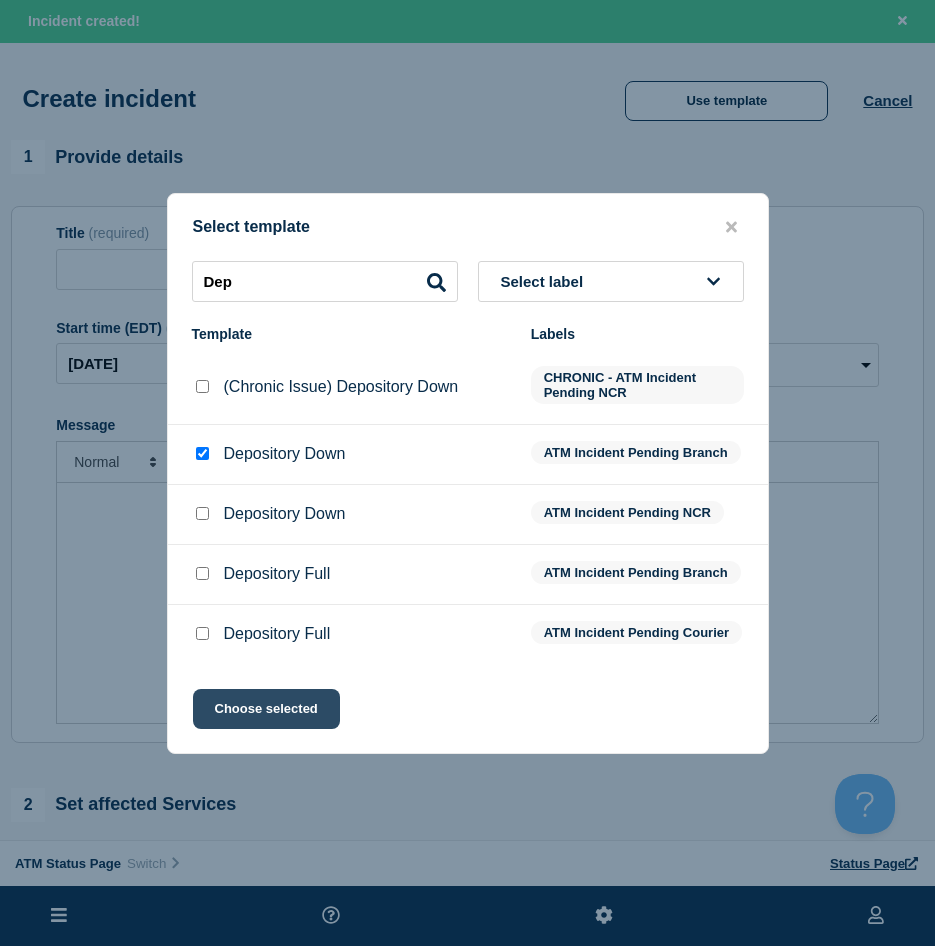 click on "Choose selected" 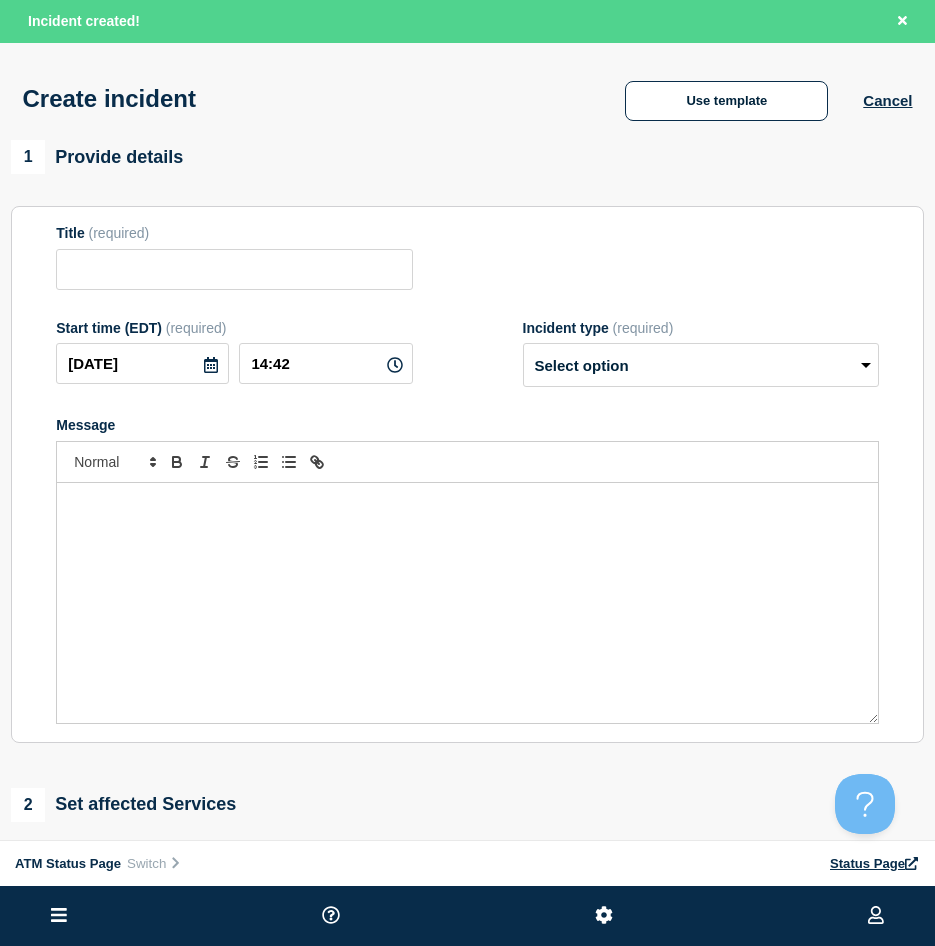 type on "Depository Down" 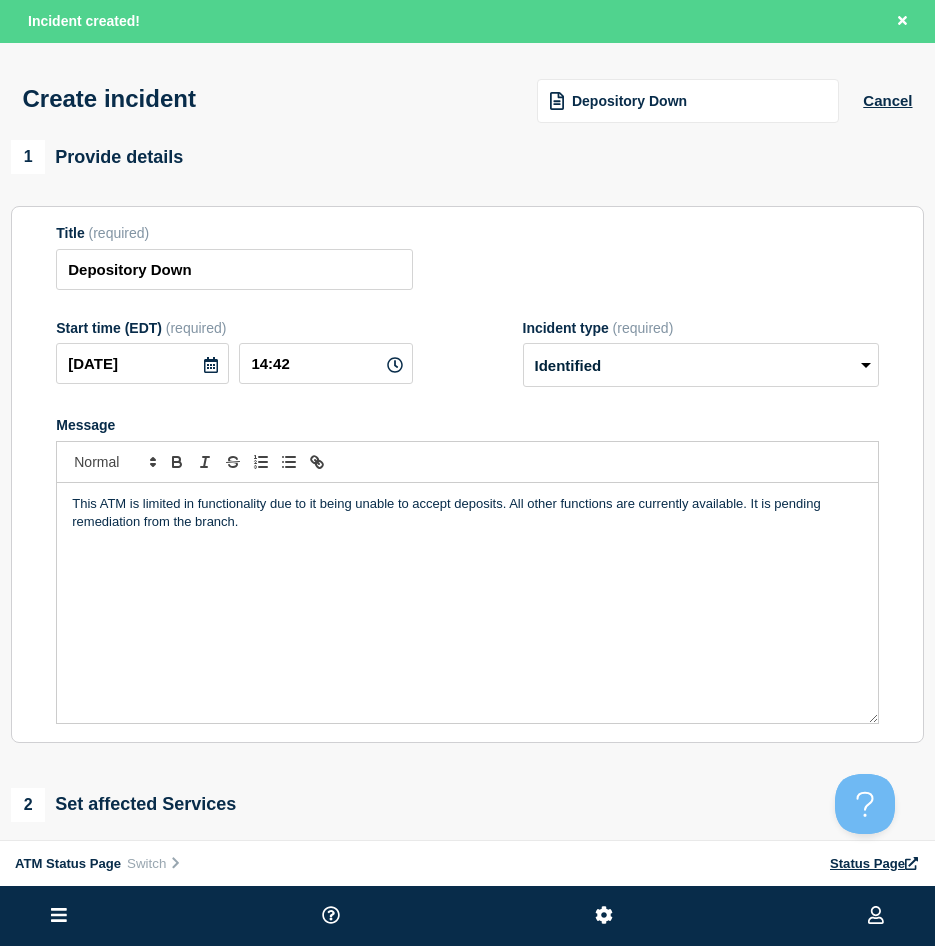 scroll, scrollTop: 200, scrollLeft: 0, axis: vertical 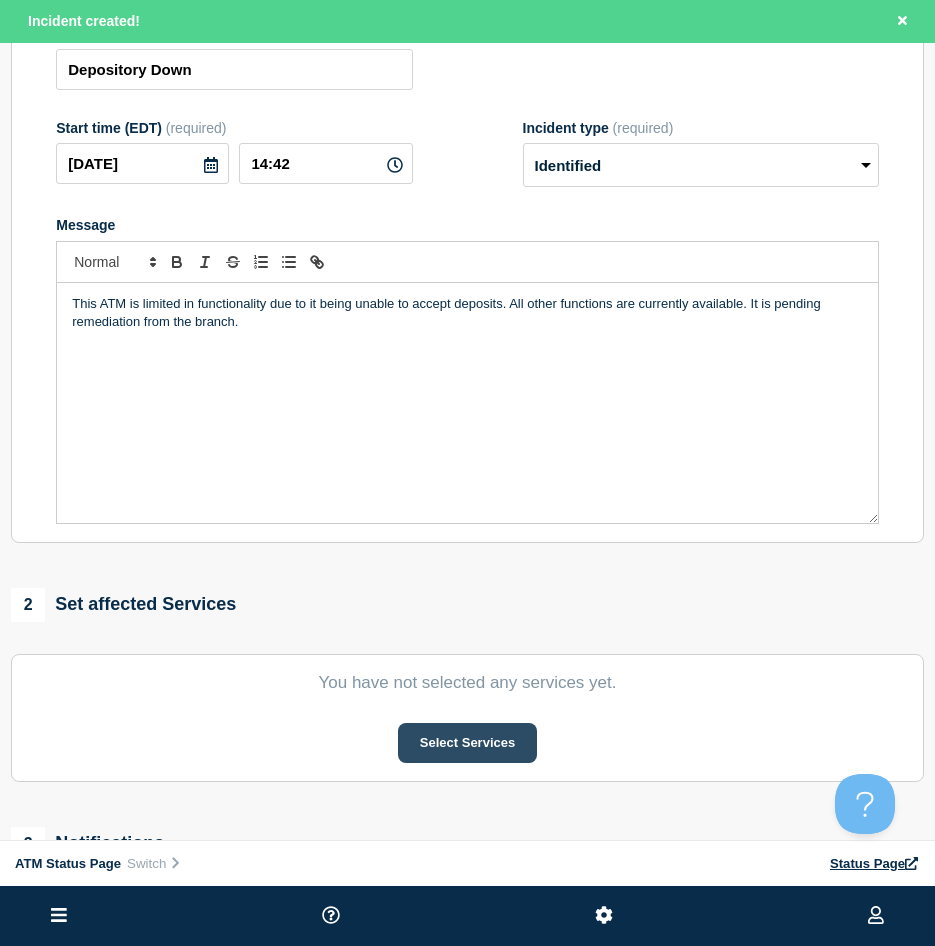 click on "Select Services" at bounding box center (467, 743) 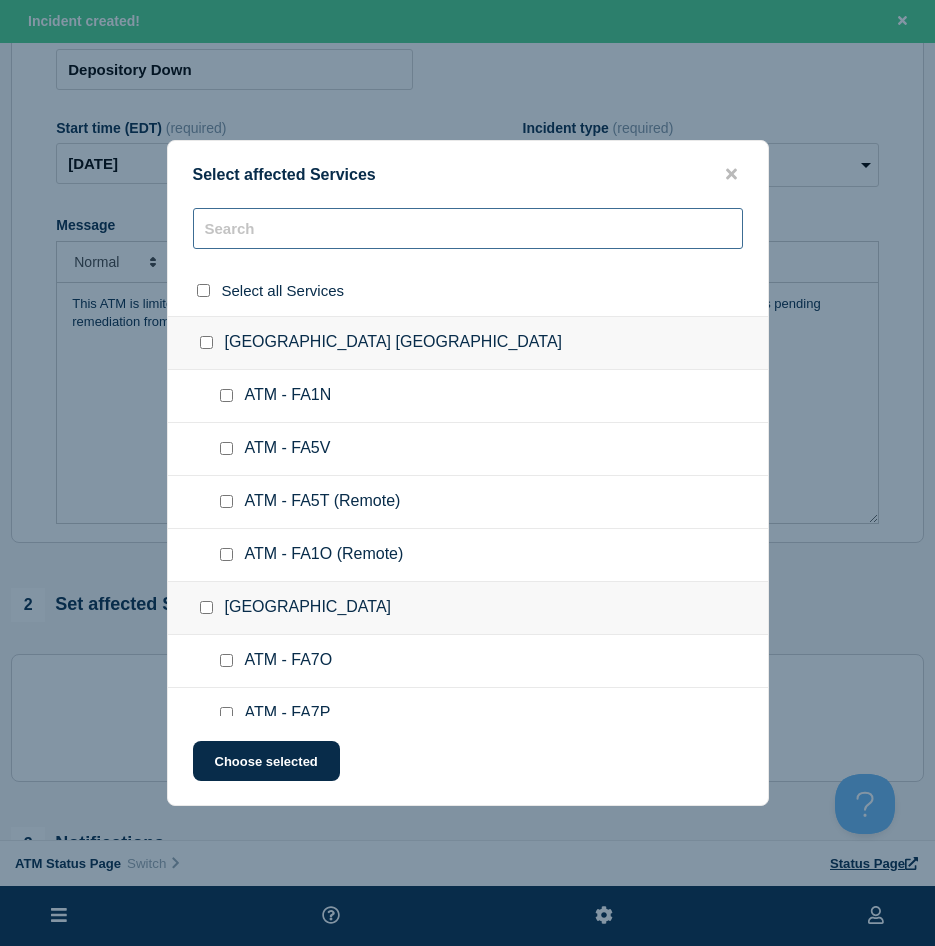 click at bounding box center [468, 228] 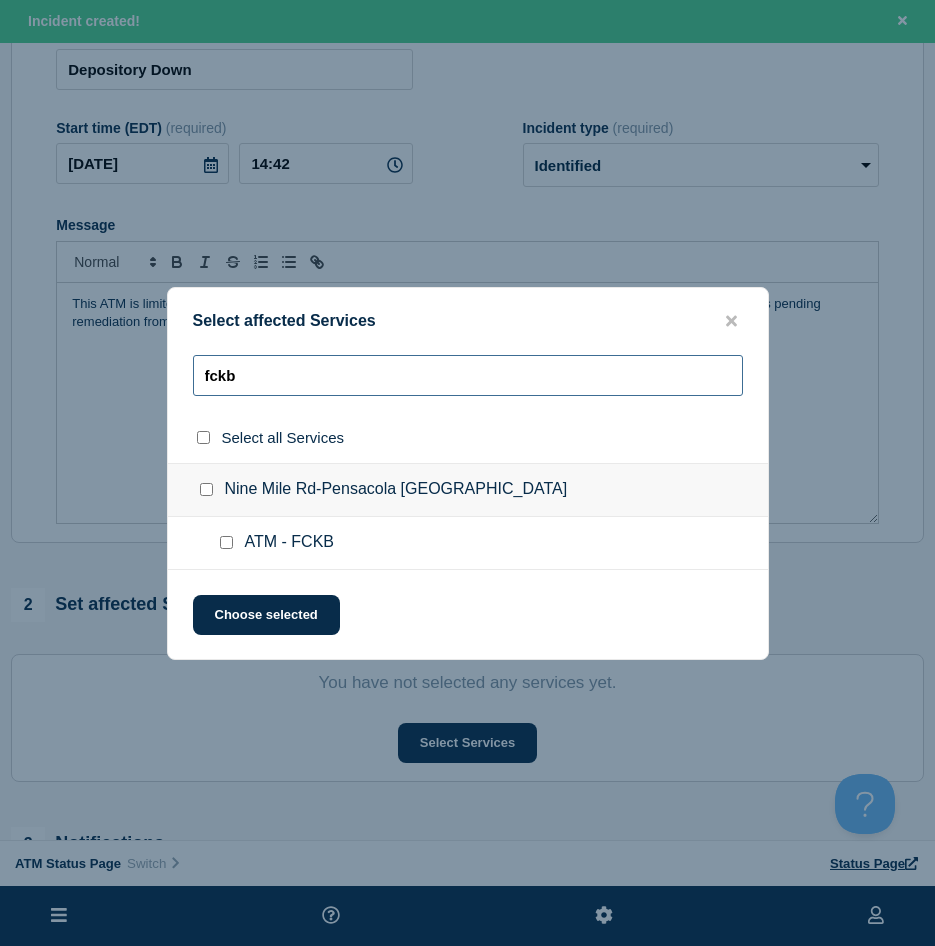 type on "fckb" 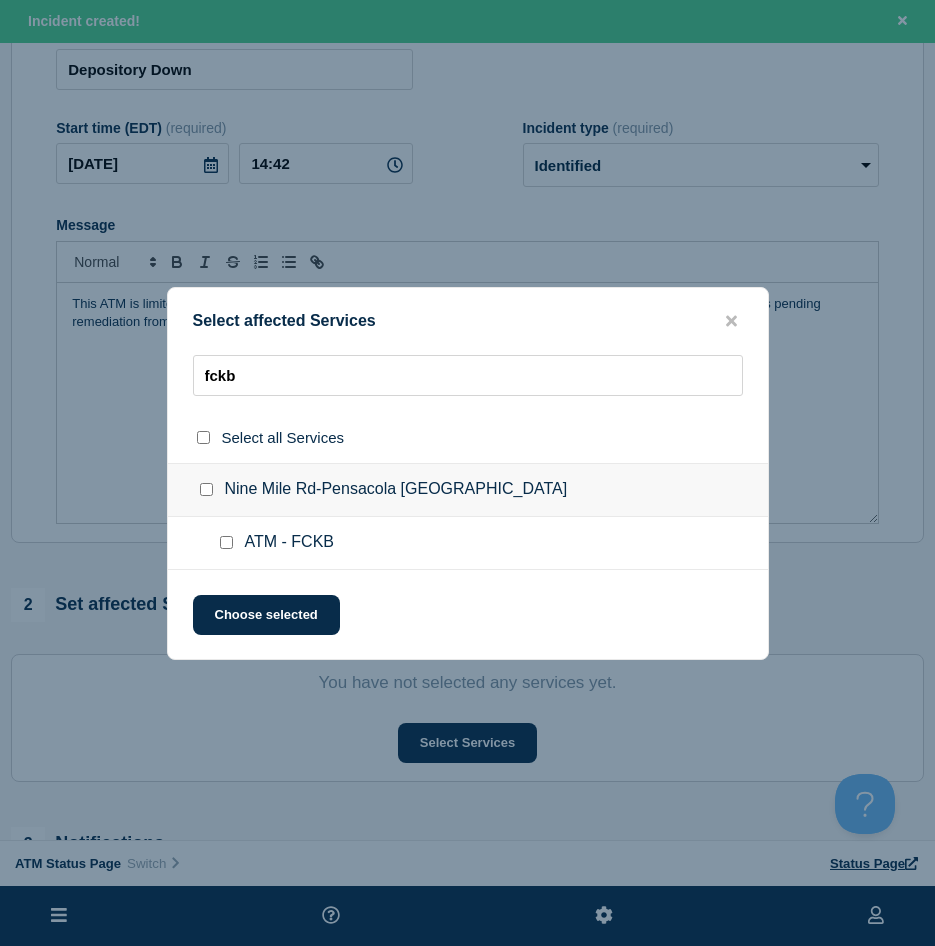 drag, startPoint x: 227, startPoint y: 547, endPoint x: 241, endPoint y: 586, distance: 41.4367 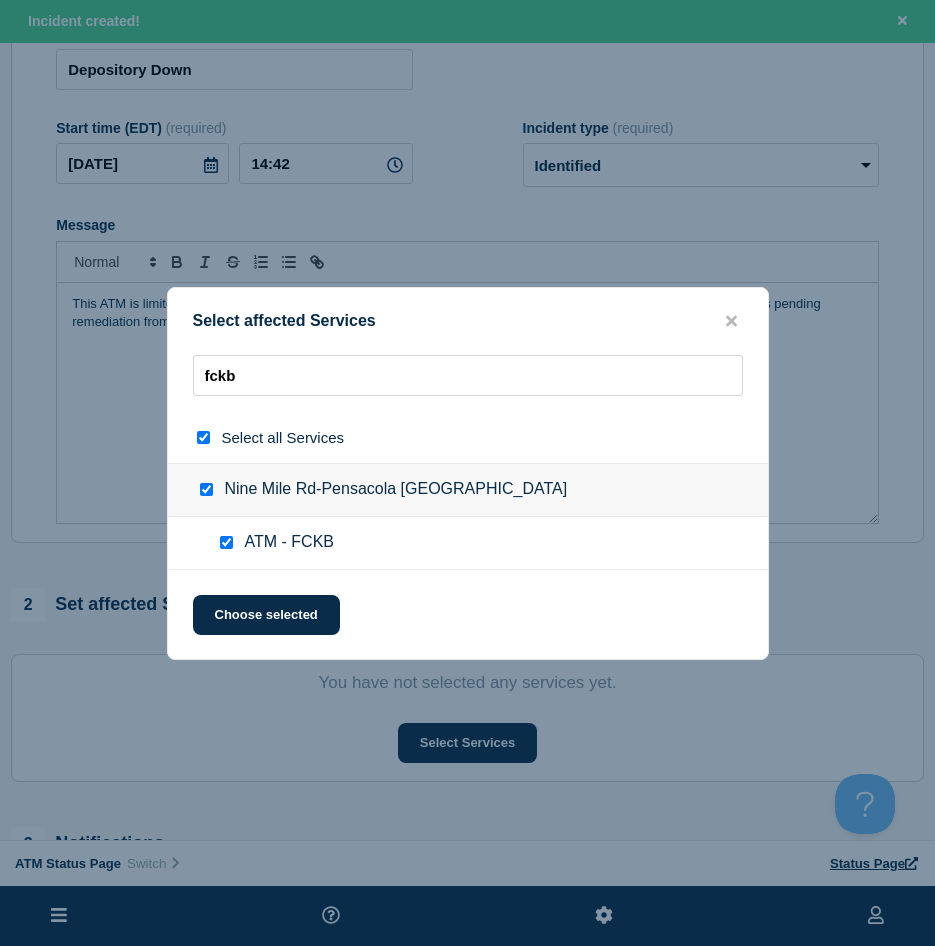 checkbox on "true" 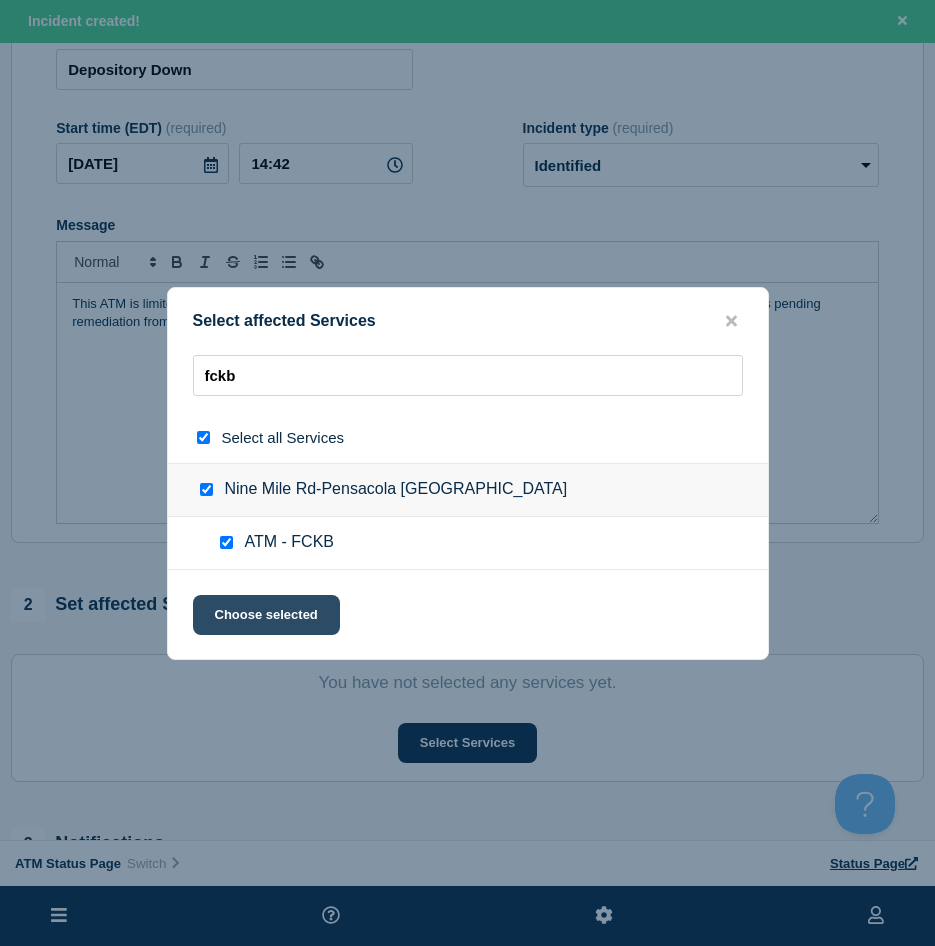 click on "Choose selected" 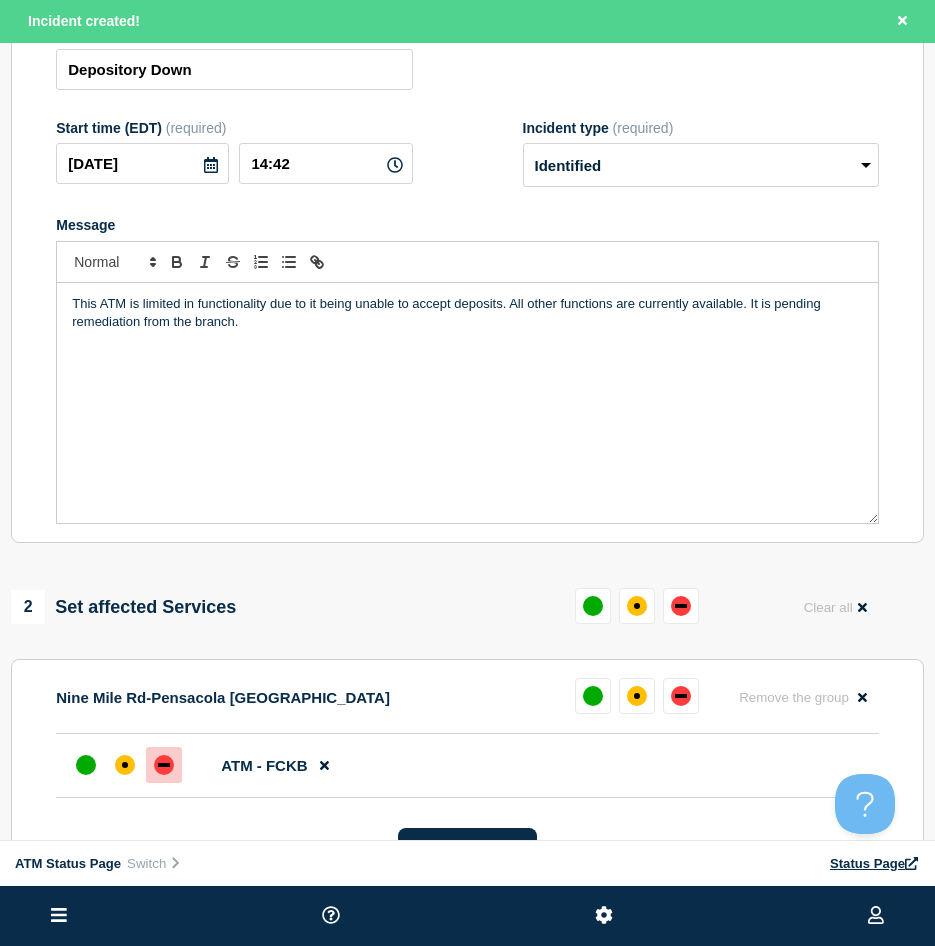 click at bounding box center [164, 765] 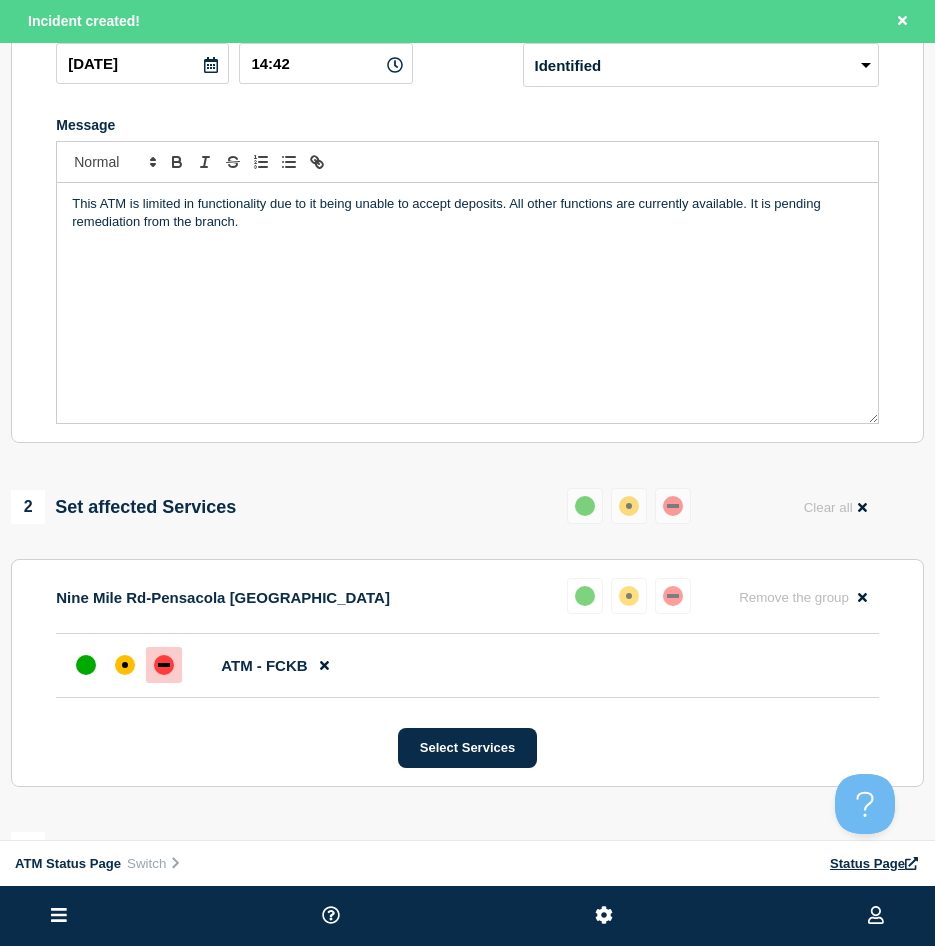 scroll, scrollTop: 400, scrollLeft: 0, axis: vertical 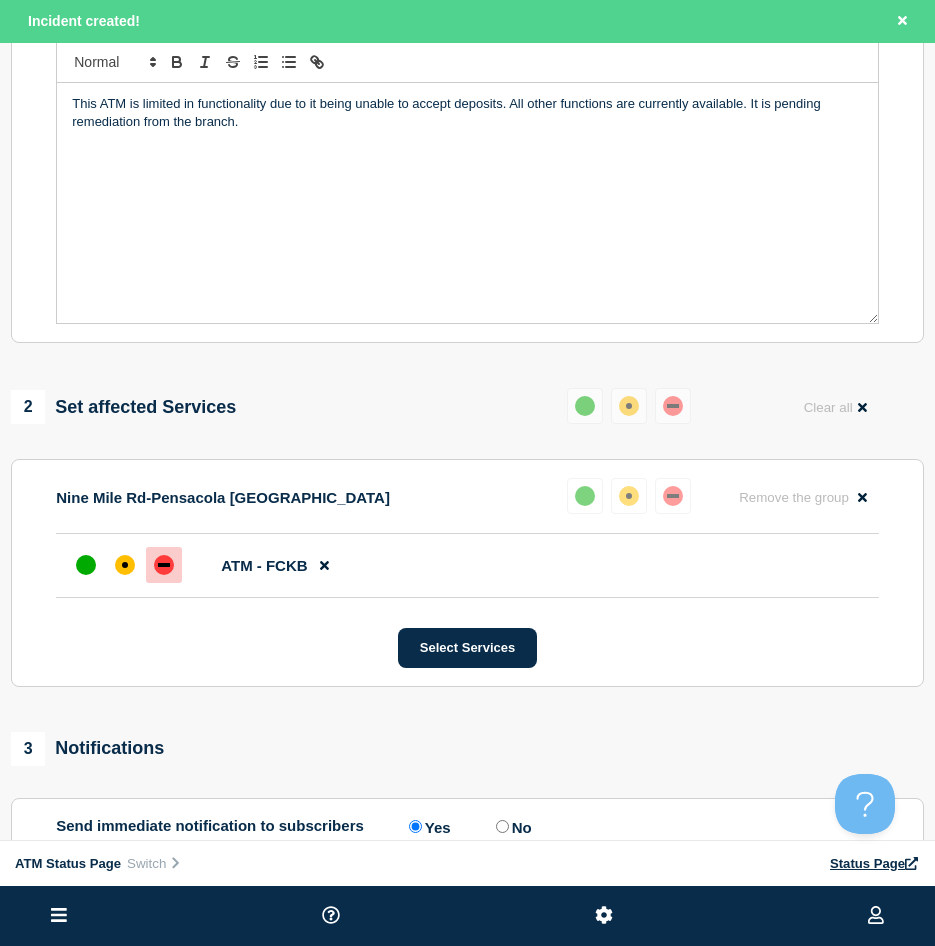 click on "ATM - FCKB" 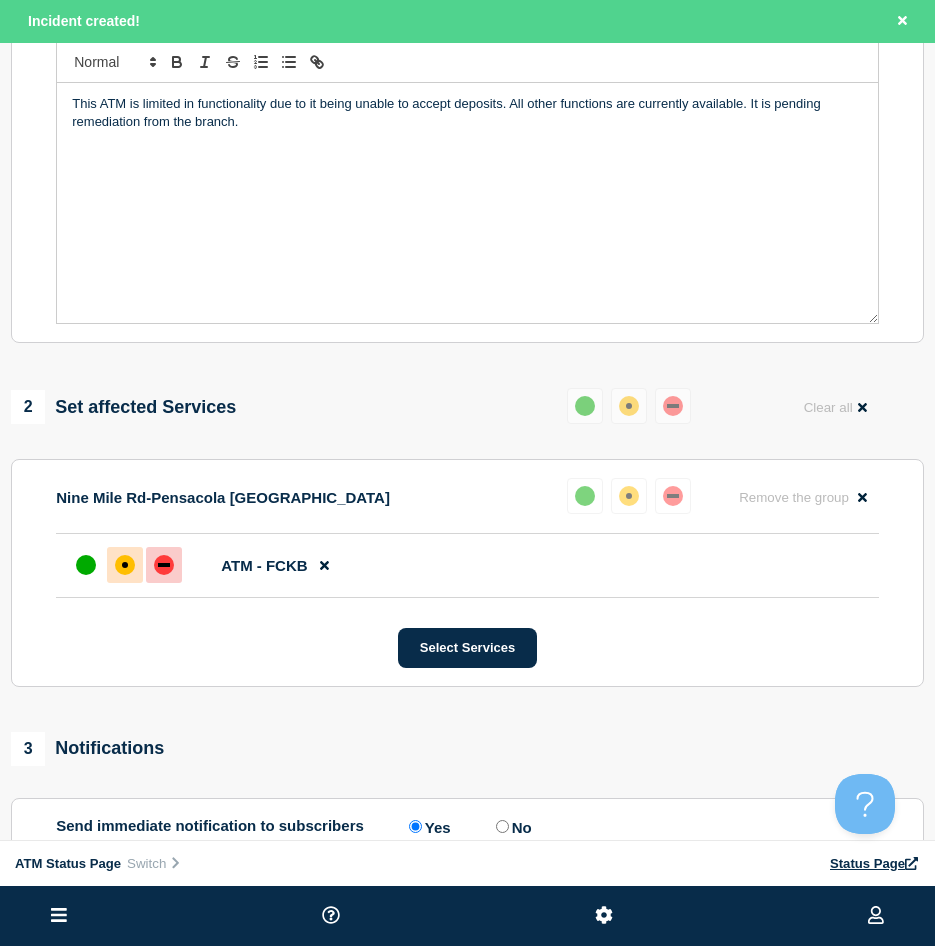 click at bounding box center (125, 565) 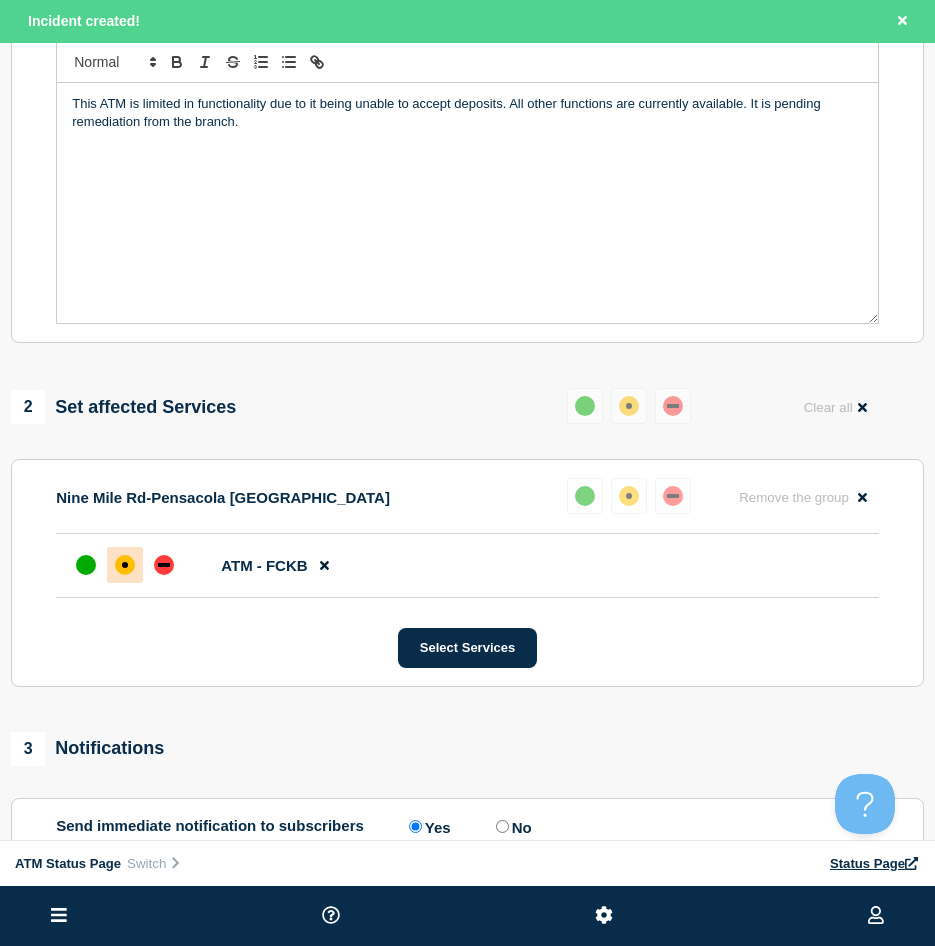 scroll, scrollTop: 500, scrollLeft: 0, axis: vertical 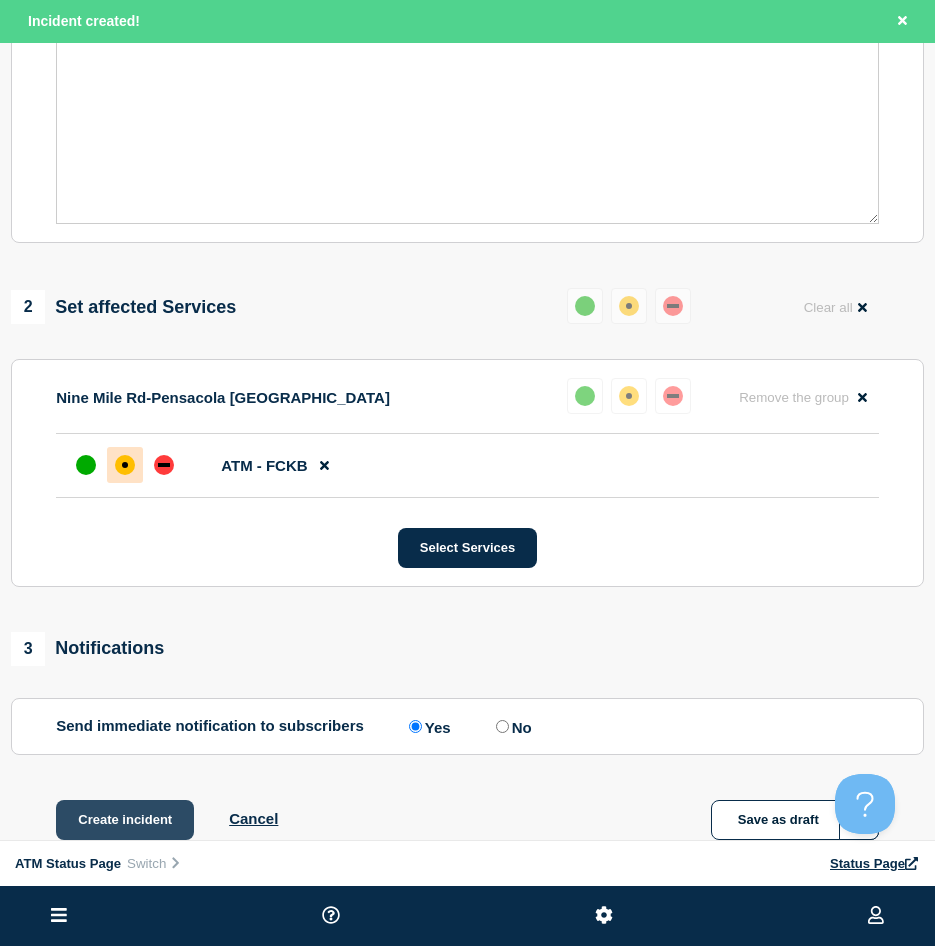click on "Create incident" at bounding box center [125, 820] 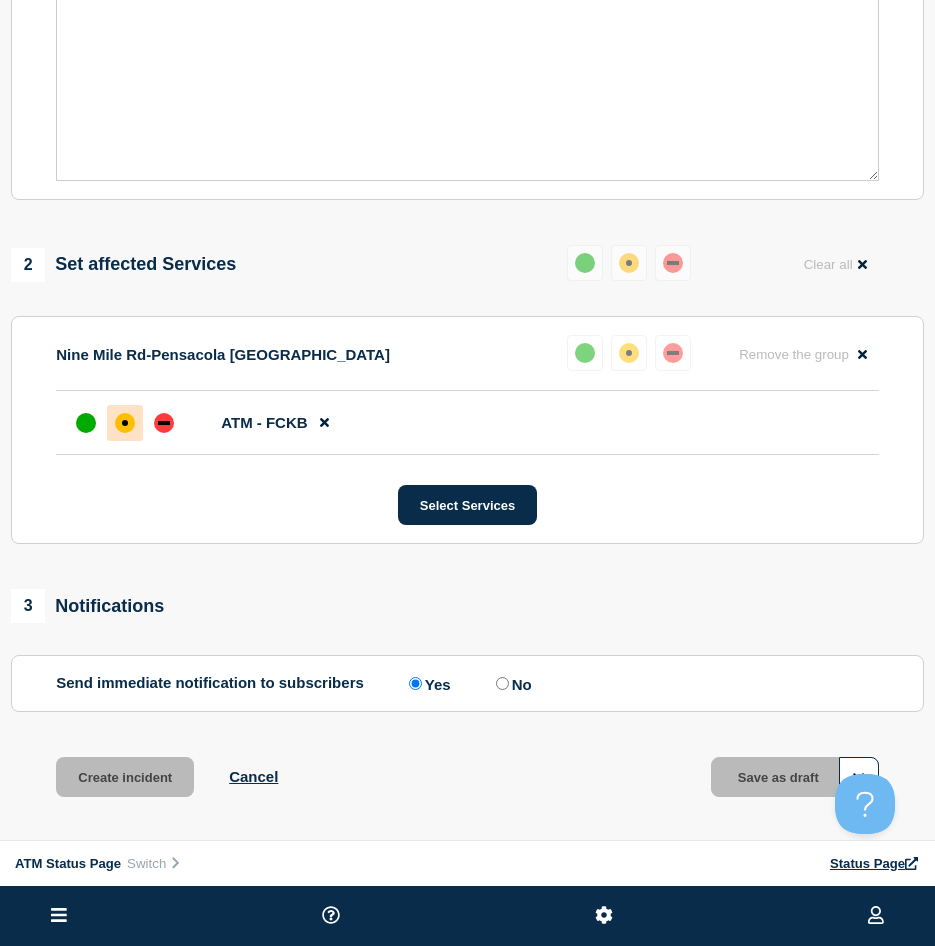 scroll, scrollTop: 457, scrollLeft: 0, axis: vertical 